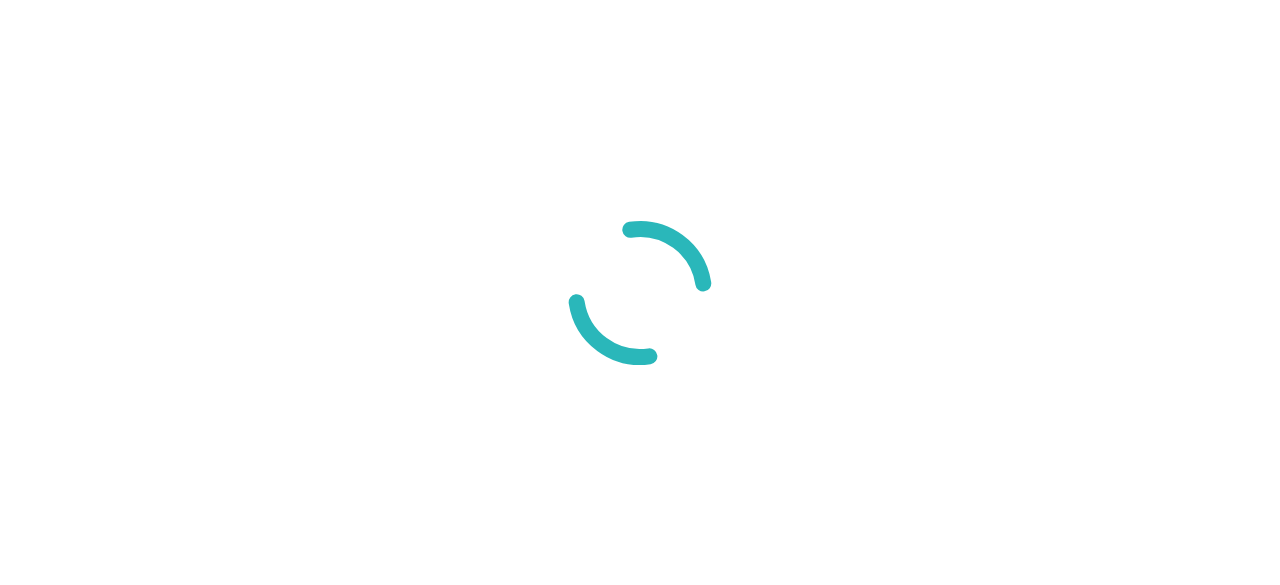scroll, scrollTop: 0, scrollLeft: 0, axis: both 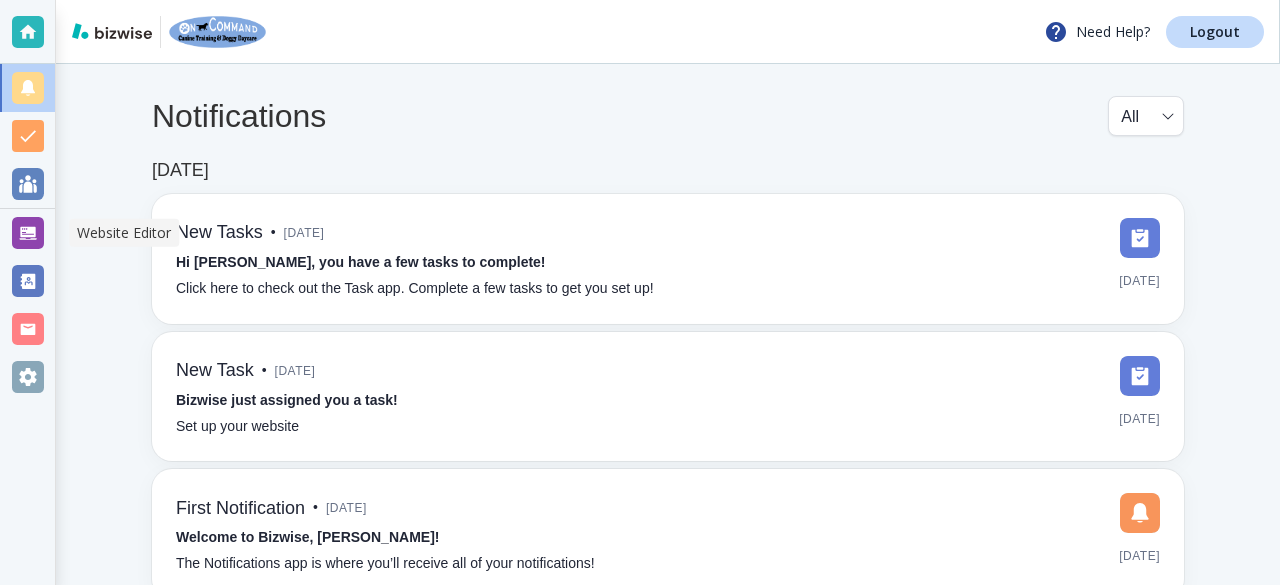 click at bounding box center [28, 233] 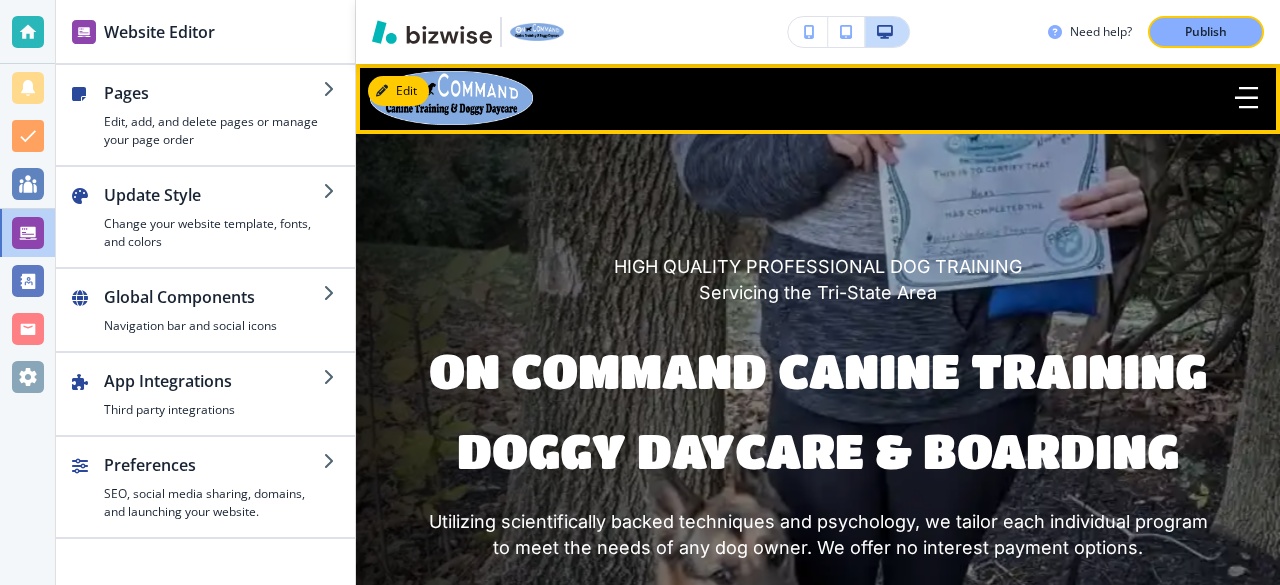 click 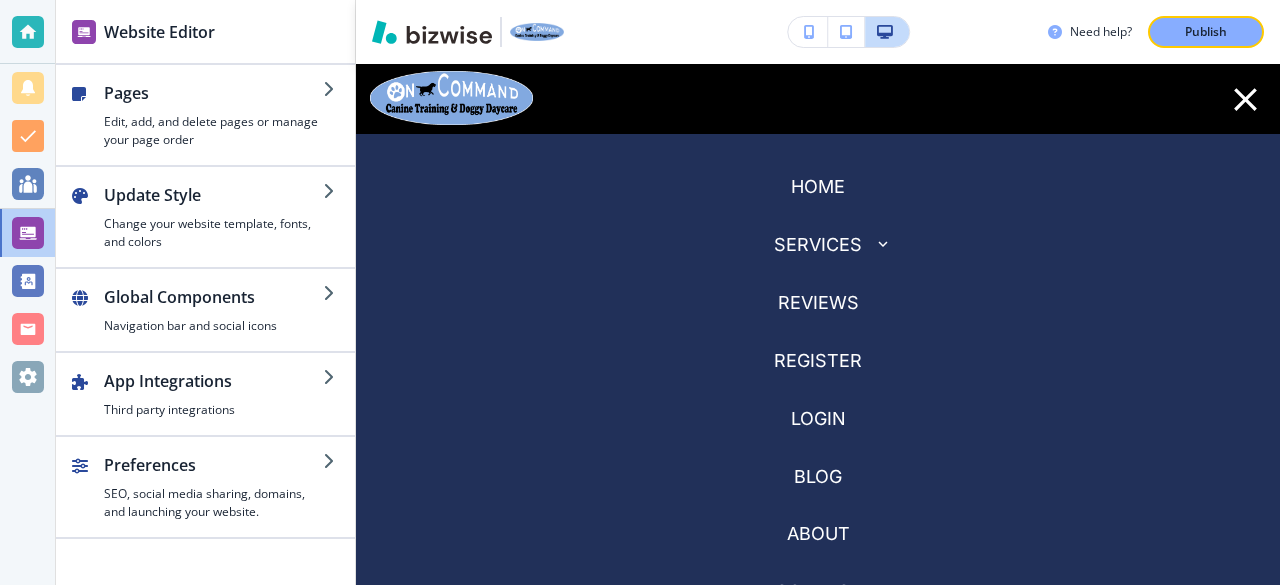 click on "SERVICES" at bounding box center [818, 245] 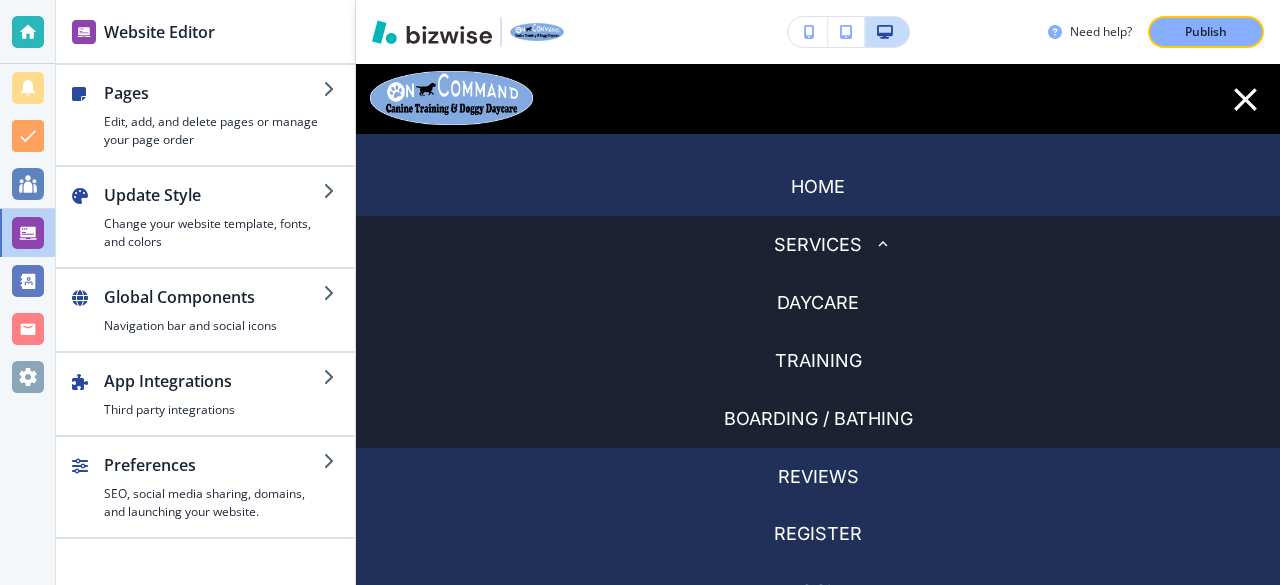 click on "TRAINING" at bounding box center (818, 303) 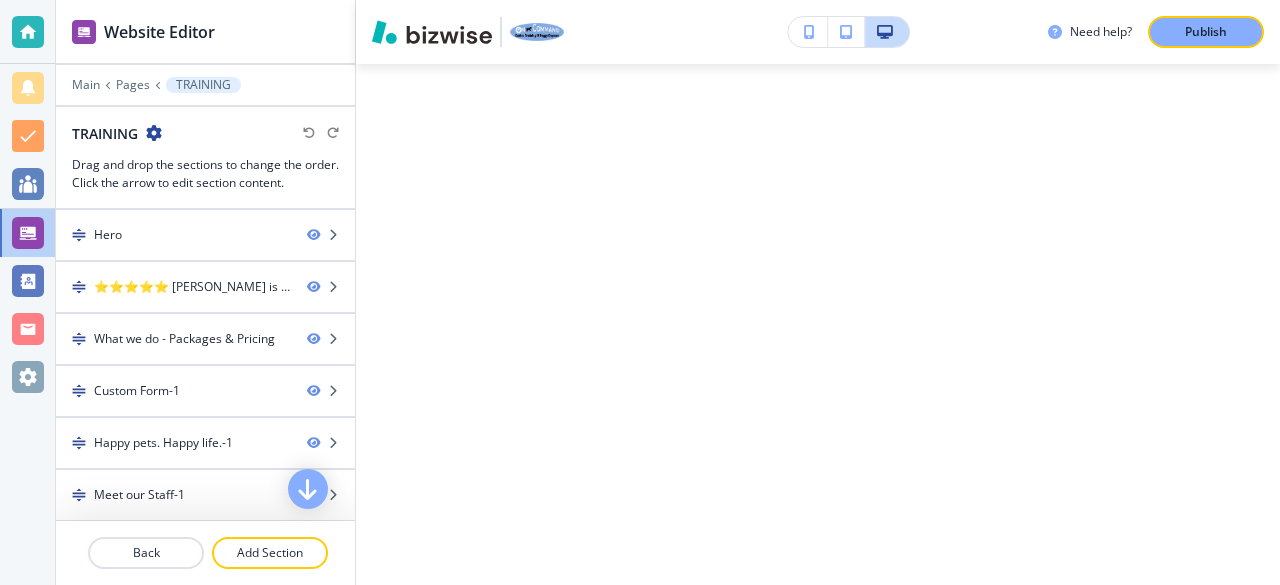 scroll, scrollTop: 13376, scrollLeft: 0, axis: vertical 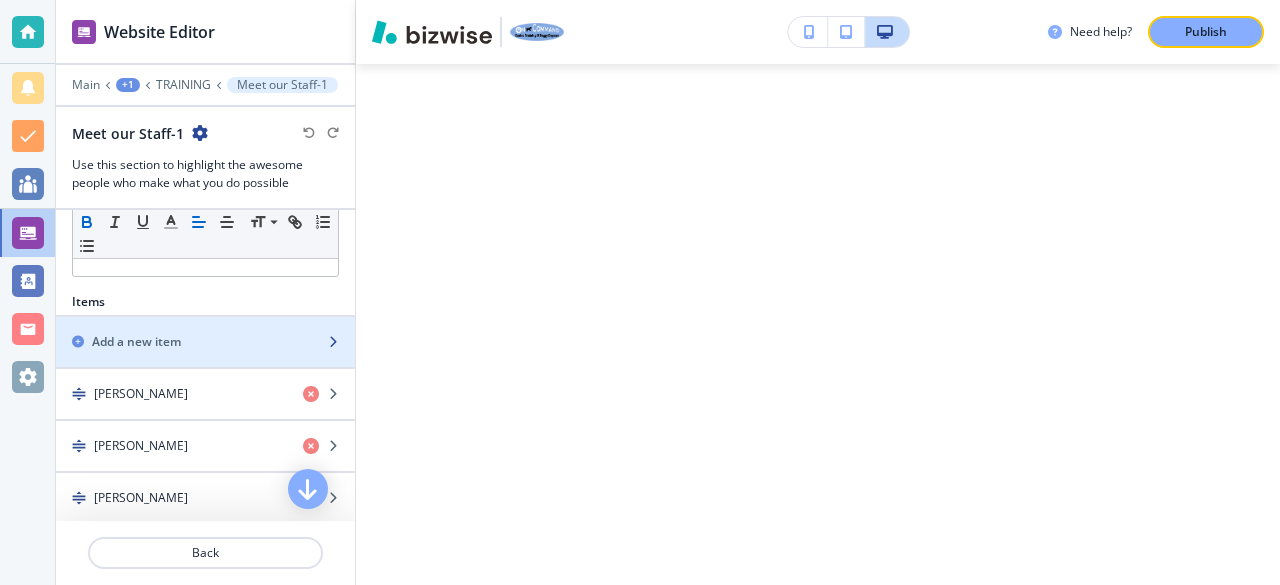 click on "Add a new item" at bounding box center (136, 342) 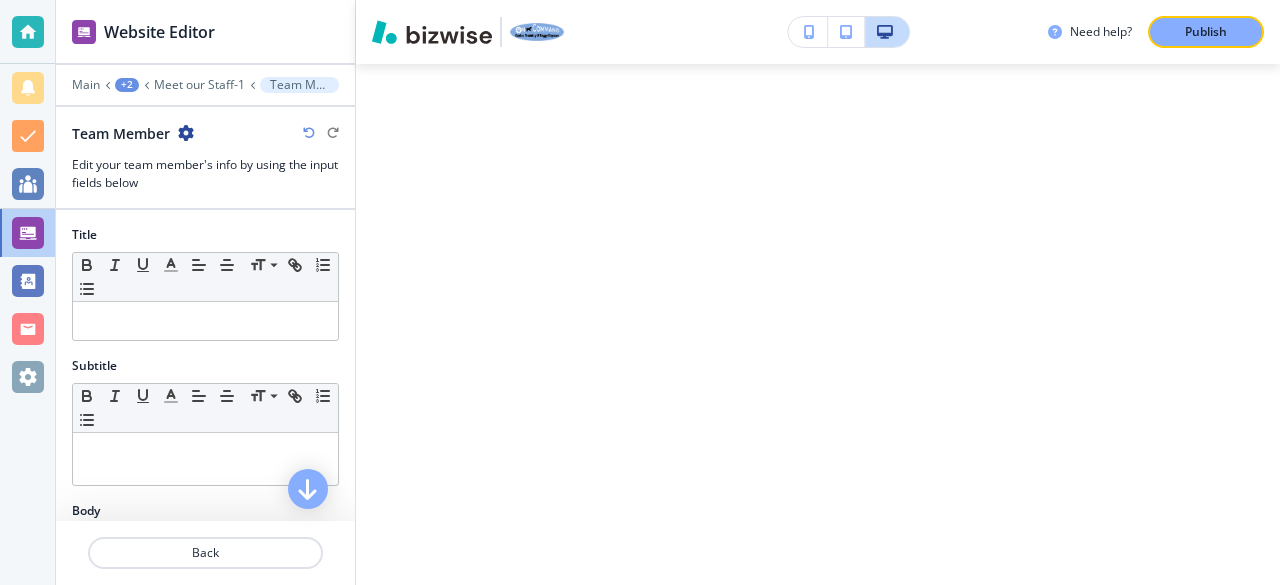 scroll, scrollTop: 13628, scrollLeft: 0, axis: vertical 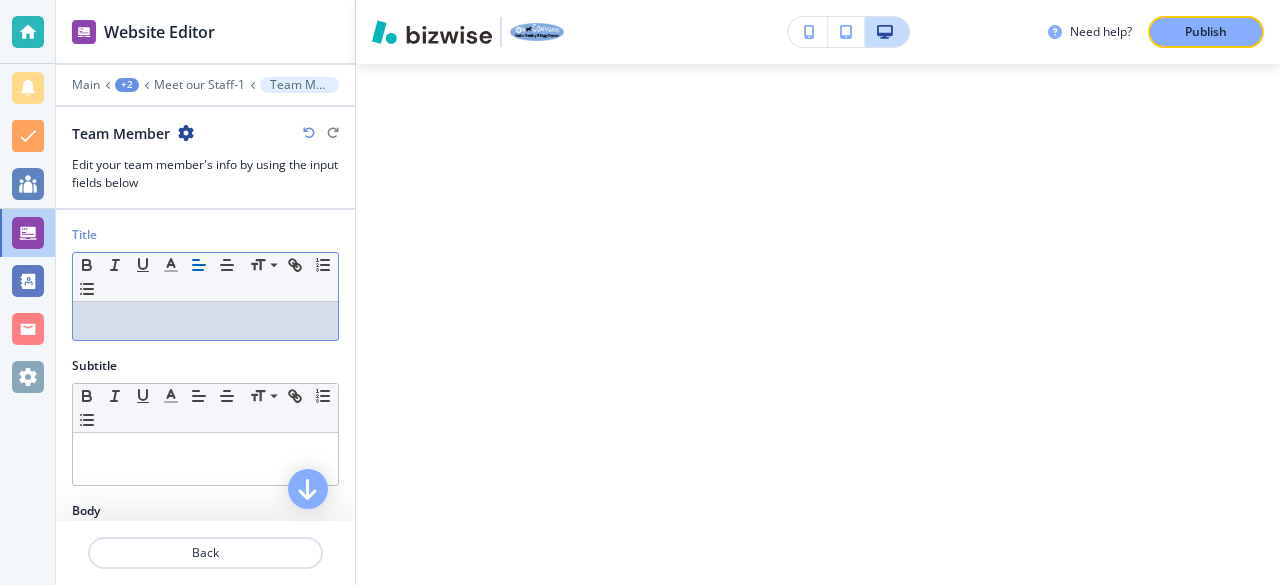 type 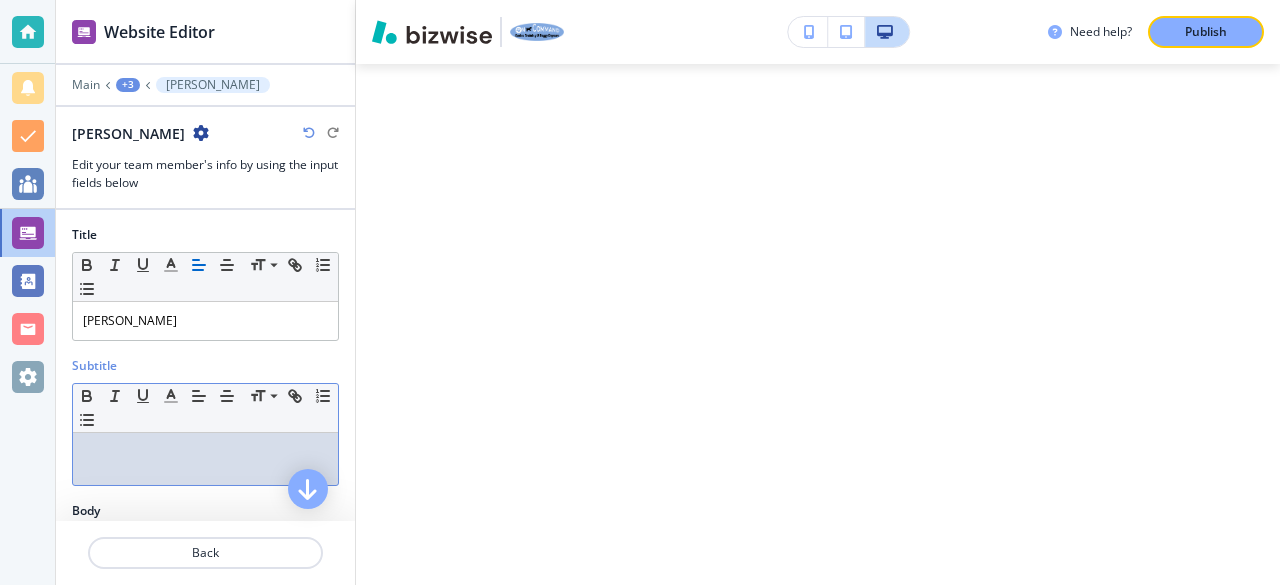 click at bounding box center (205, 452) 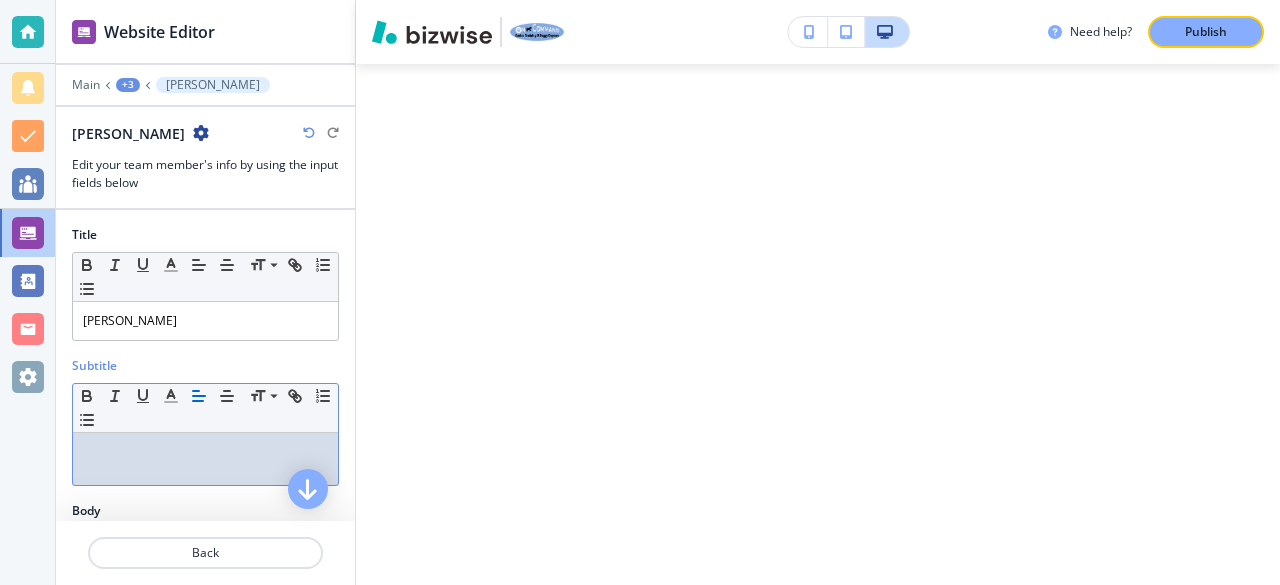 type 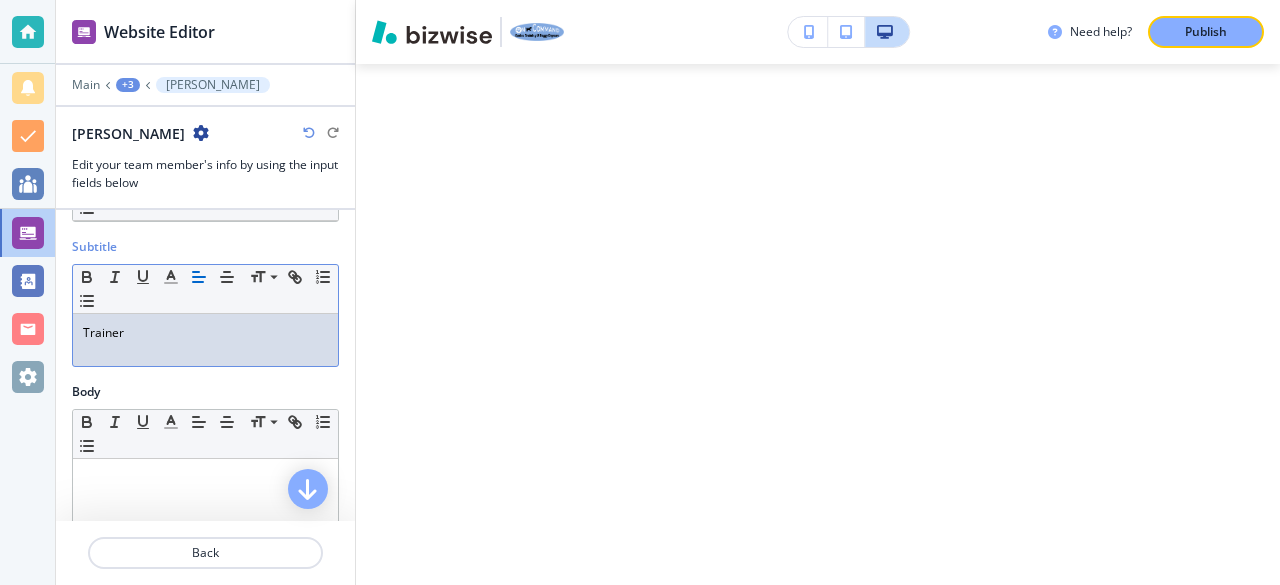 scroll, scrollTop: 120, scrollLeft: 0, axis: vertical 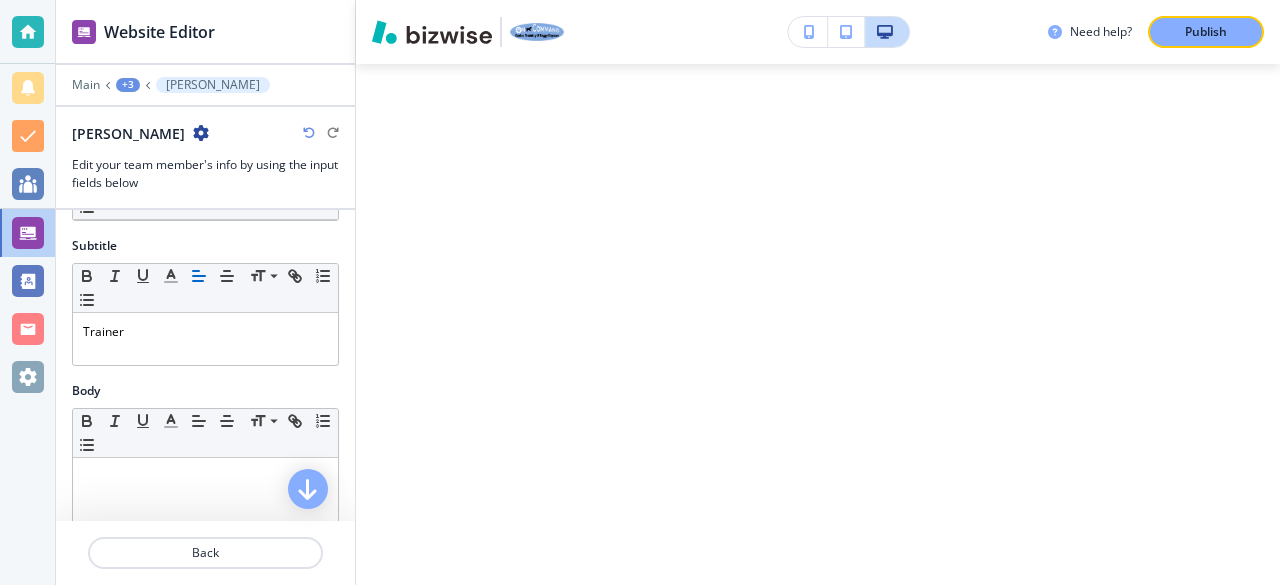 drag, startPoint x: 138, startPoint y: 449, endPoint x: 131, endPoint y: 481, distance: 32.75668 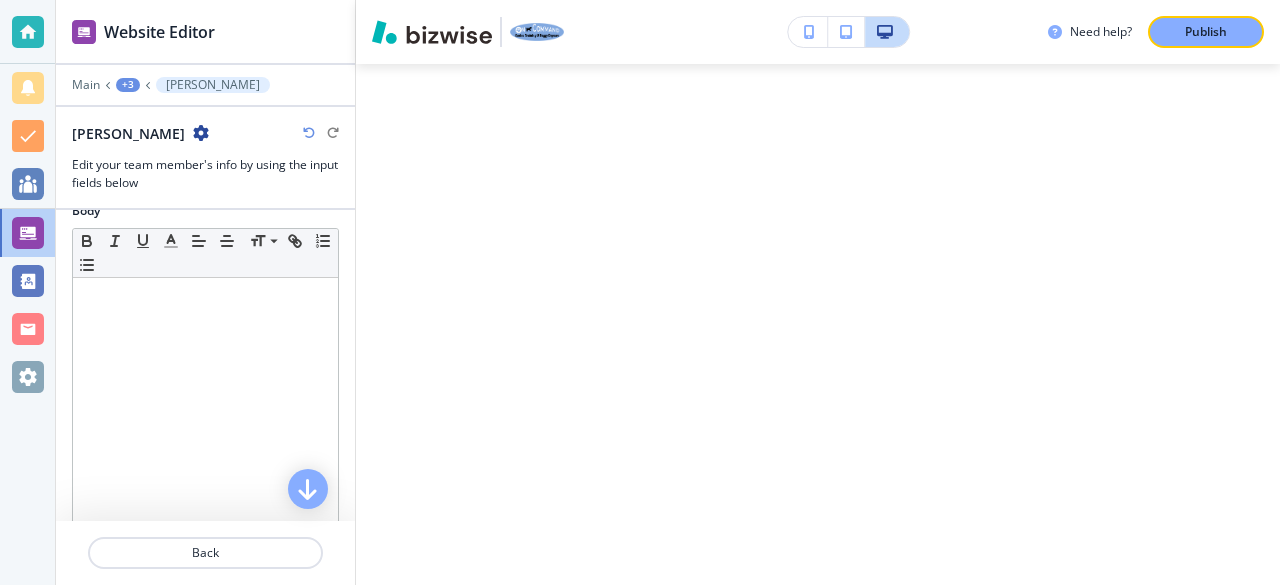 scroll, scrollTop: 333, scrollLeft: 0, axis: vertical 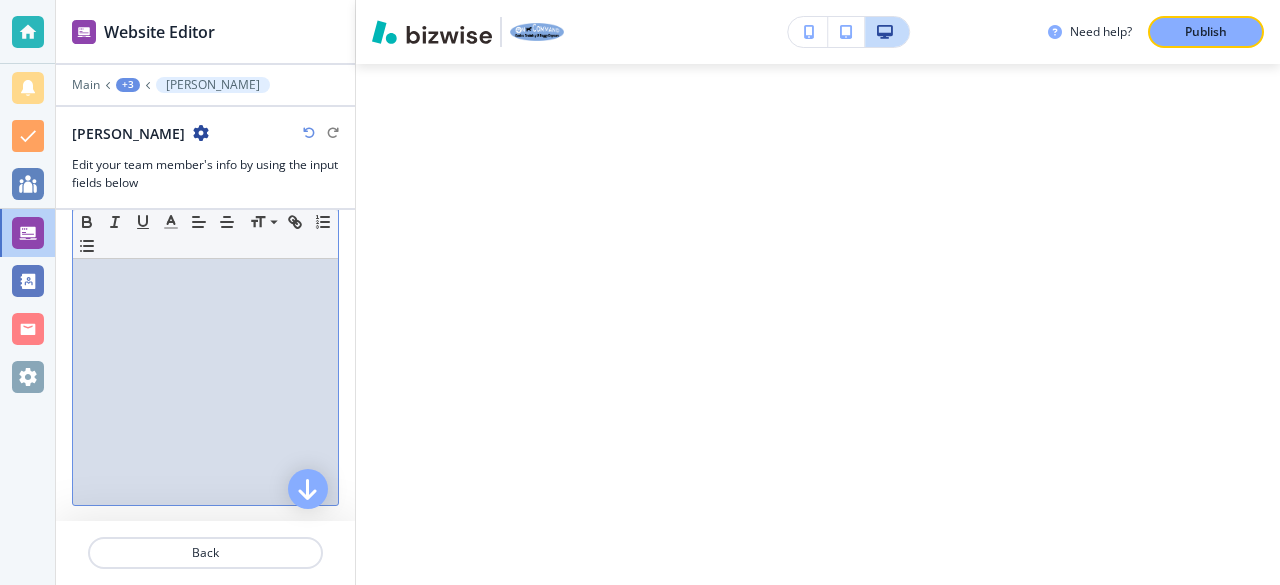 click at bounding box center (205, 375) 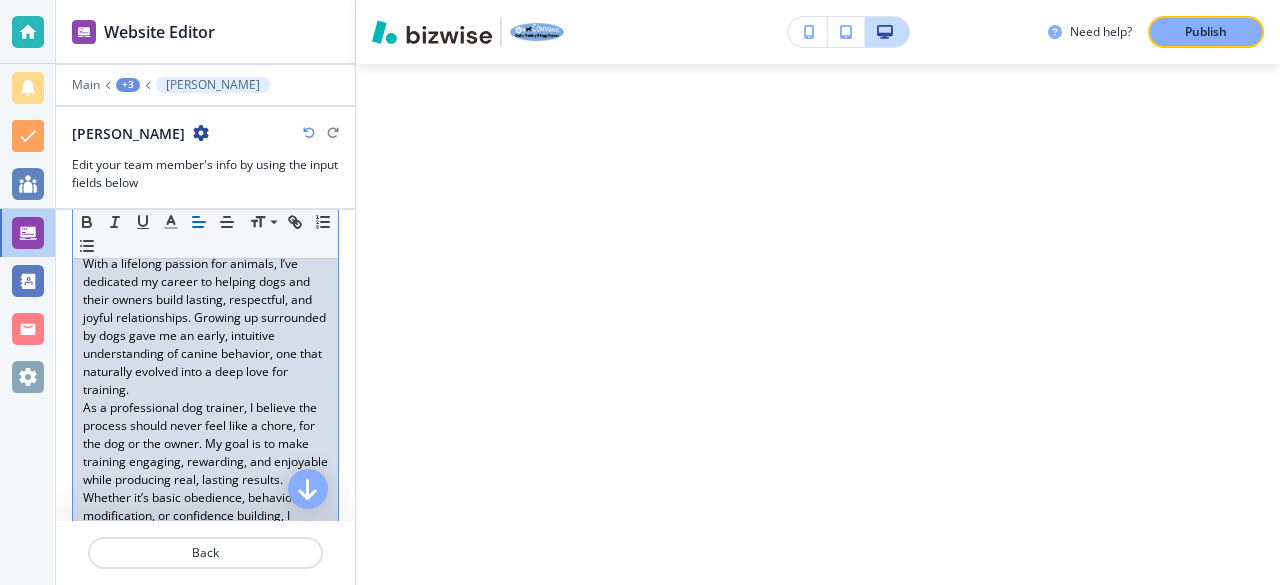 scroll, scrollTop: 0, scrollLeft: 0, axis: both 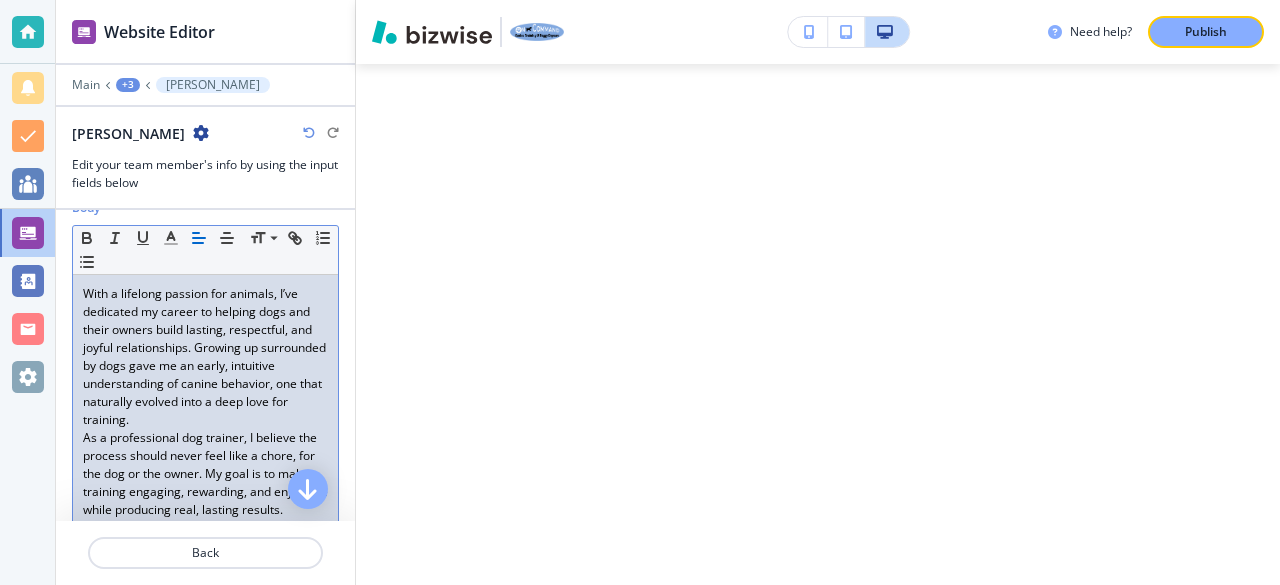click on "With a lifelong passion for animals, I’ve dedicated my career to helping dogs and their owners build lasting, respectful, and joyful relationships. Growing up surrounded by dogs gave me an early, intuitive understanding of canine behavior, one that naturally evolved into a deep love for training." at bounding box center [205, 357] 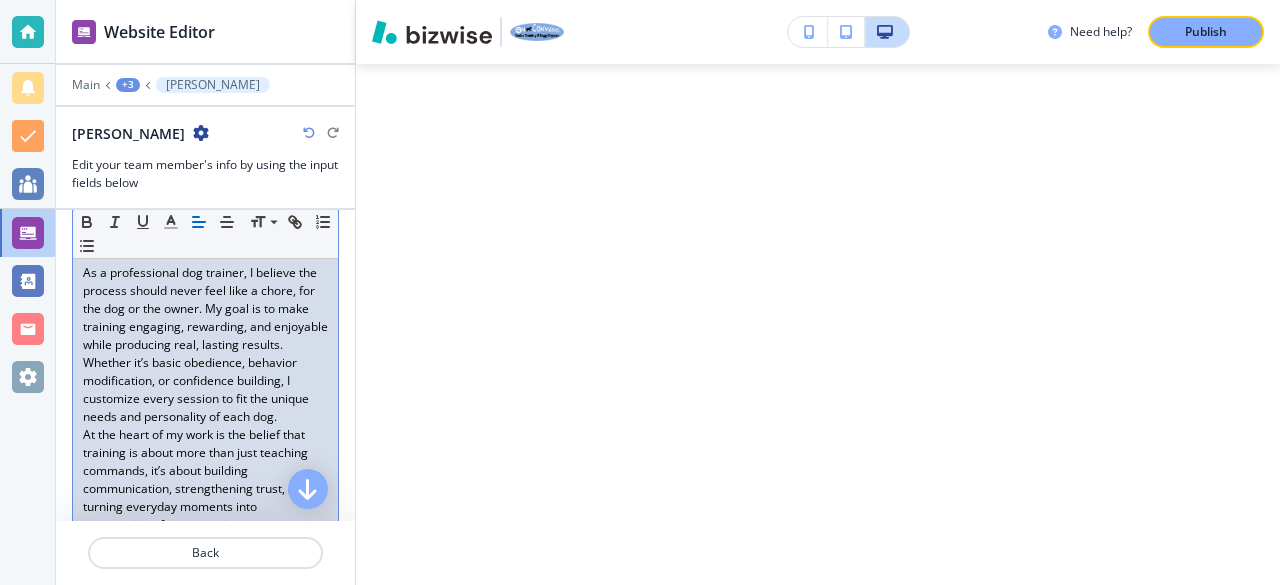 scroll, scrollTop: 487, scrollLeft: 0, axis: vertical 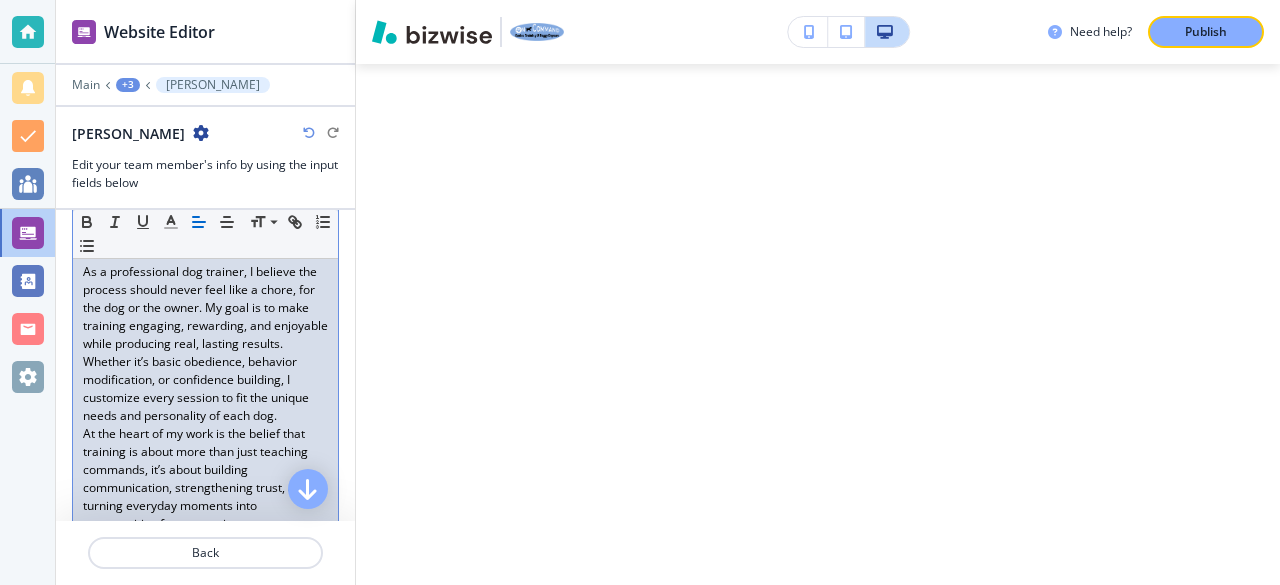 click on "As a professional dog trainer, I believe the process should never feel like a chore, for the dog or the owner. My goal is to make training engaging, rewarding, and enjoyable while producing real, lasting results. Whether it’s basic obedience, behavior modification, or confidence building, I customize every session to fit the unique needs and personality of each dog." at bounding box center [205, 344] 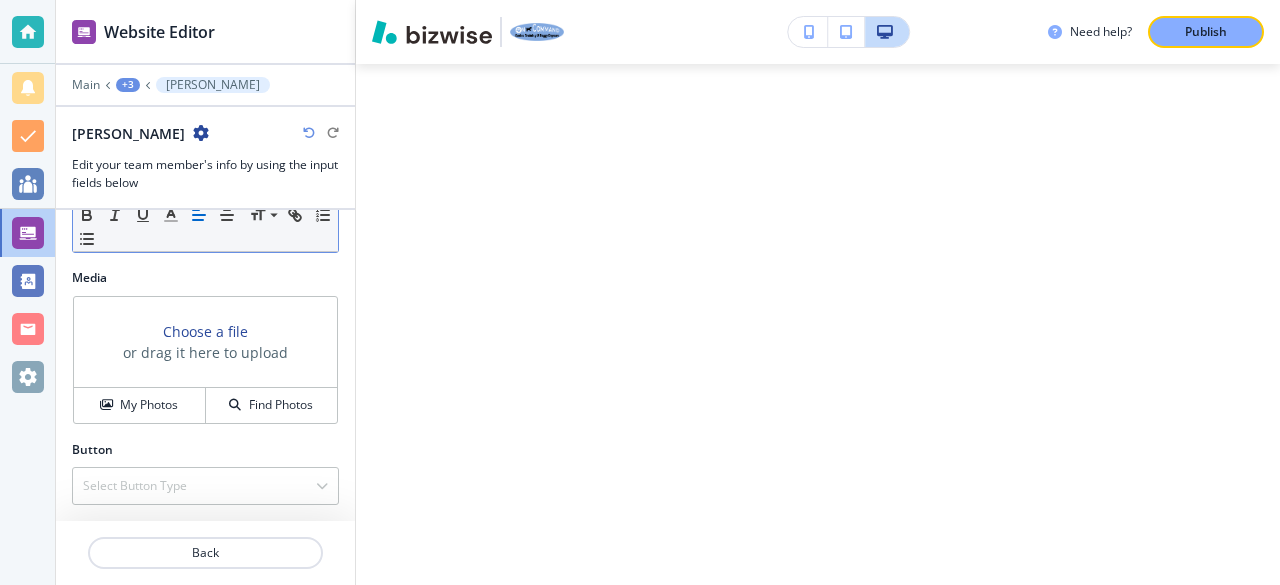 scroll, scrollTop: 804, scrollLeft: 0, axis: vertical 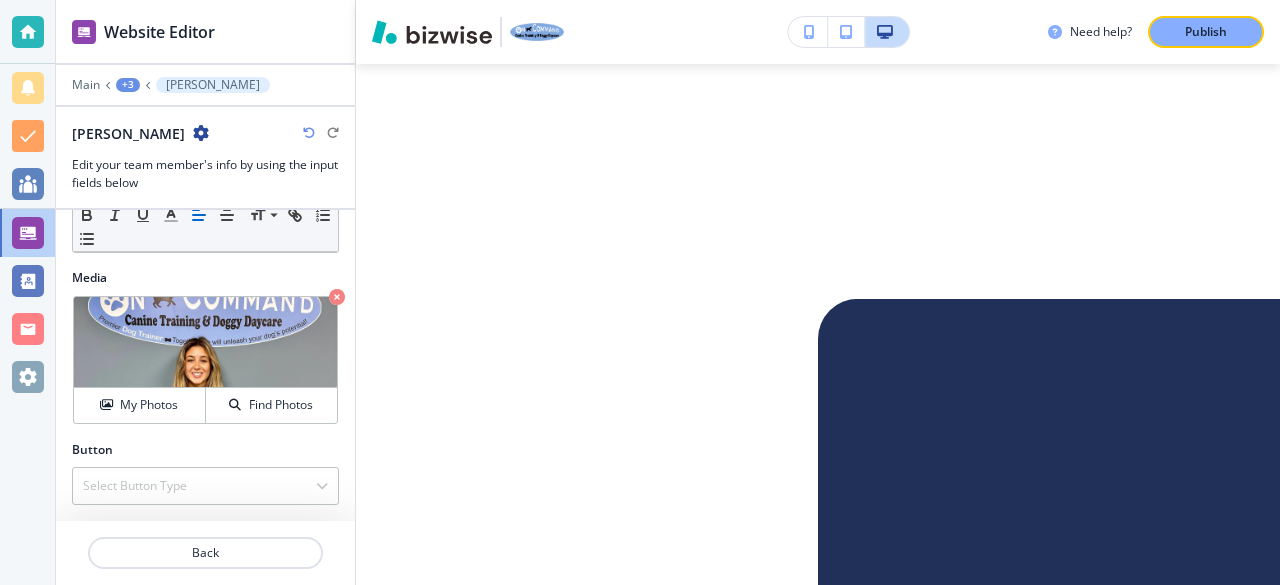 click on "Publish" at bounding box center (1206, 32) 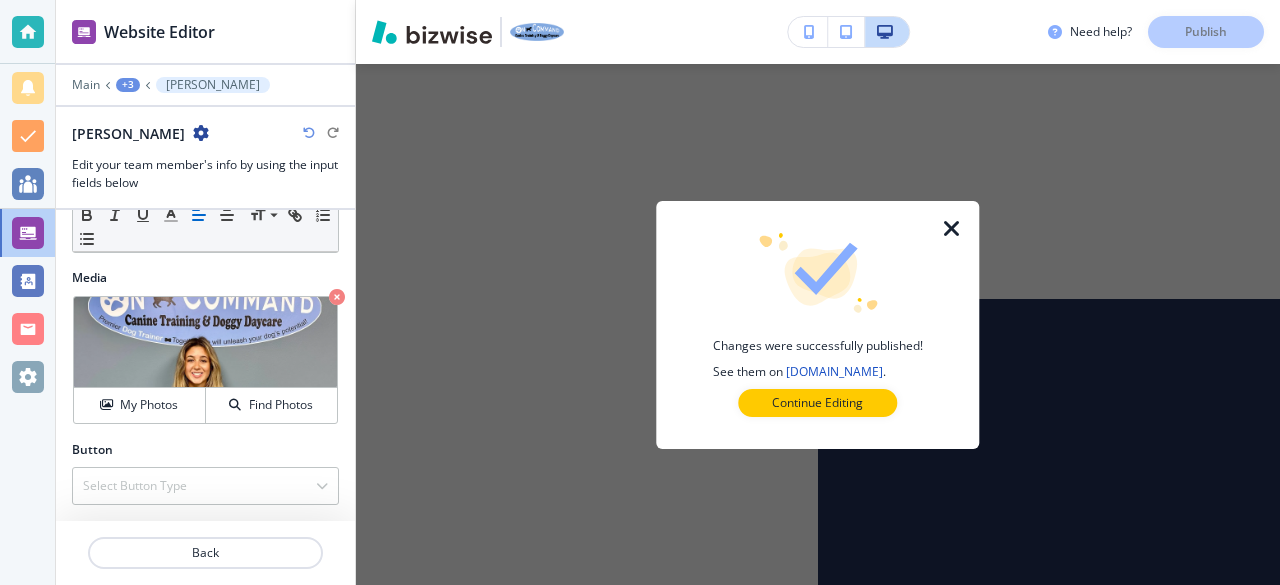 click on "Continue Editing" at bounding box center (817, 403) 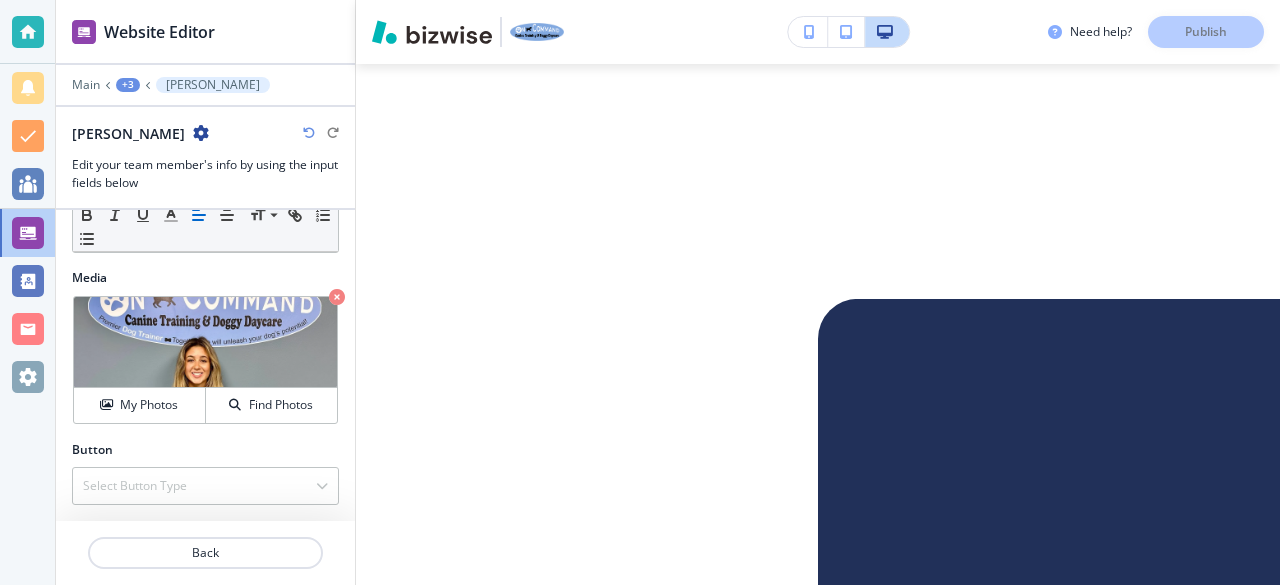 click on "Back" at bounding box center [205, 553] 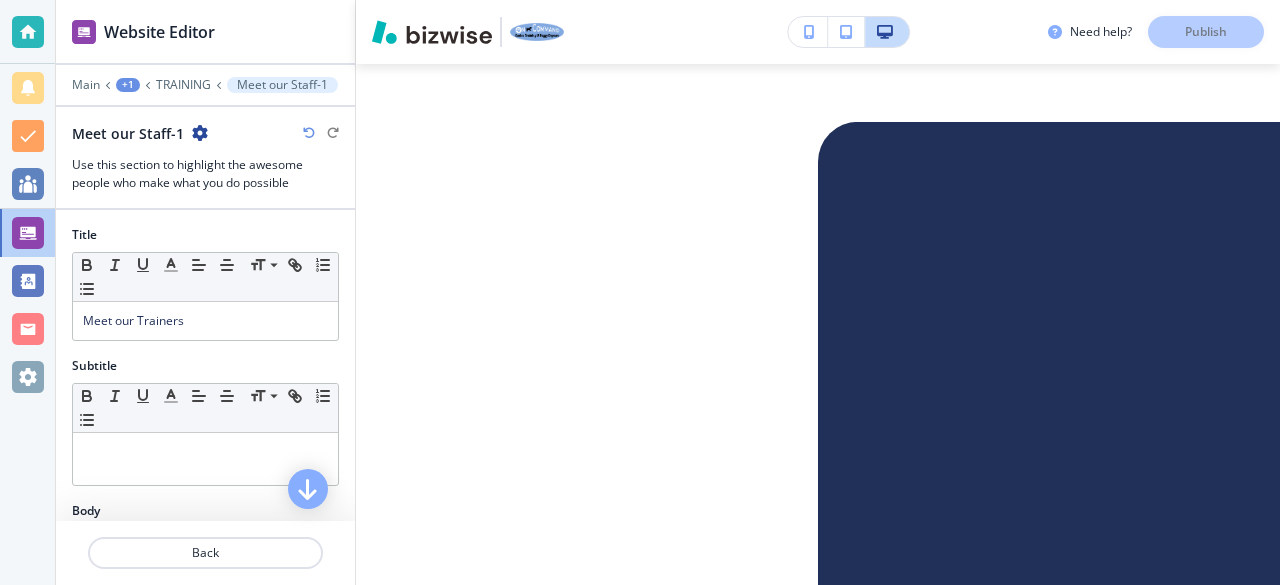 scroll, scrollTop: 14500, scrollLeft: 0, axis: vertical 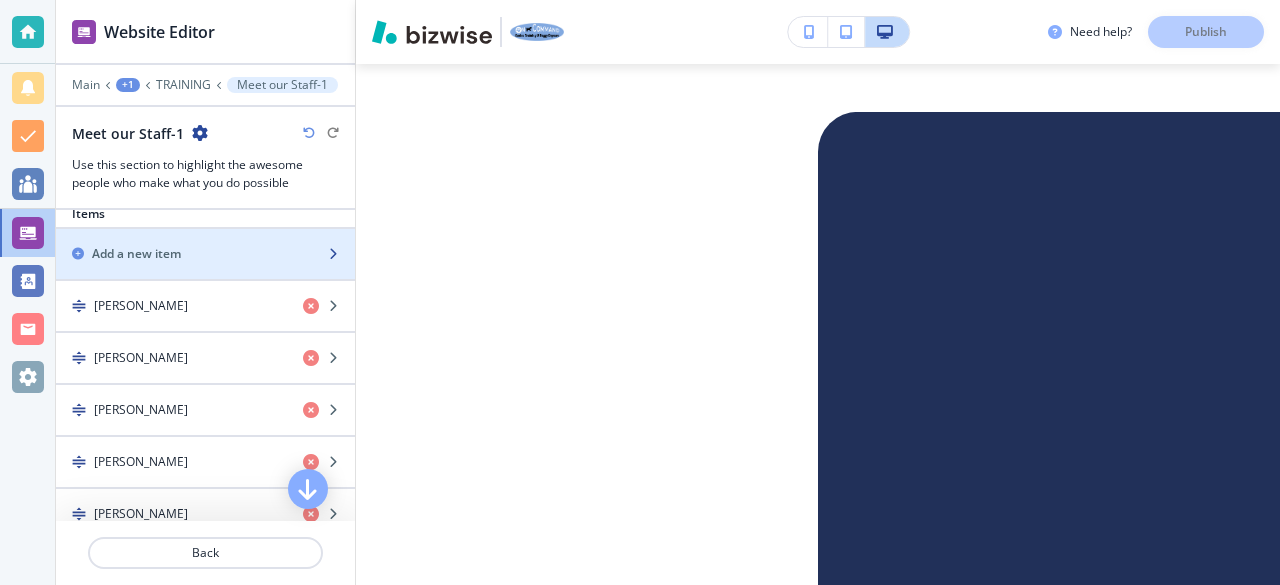 click on "Add a new item" at bounding box center (205, 254) 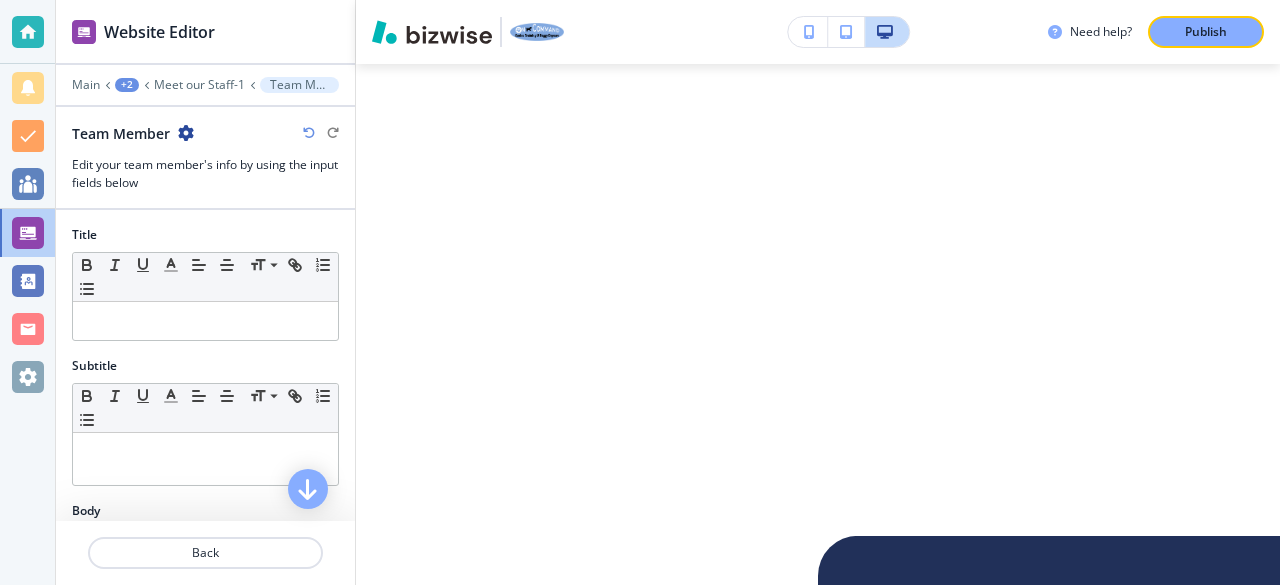 click at bounding box center (205, 321) 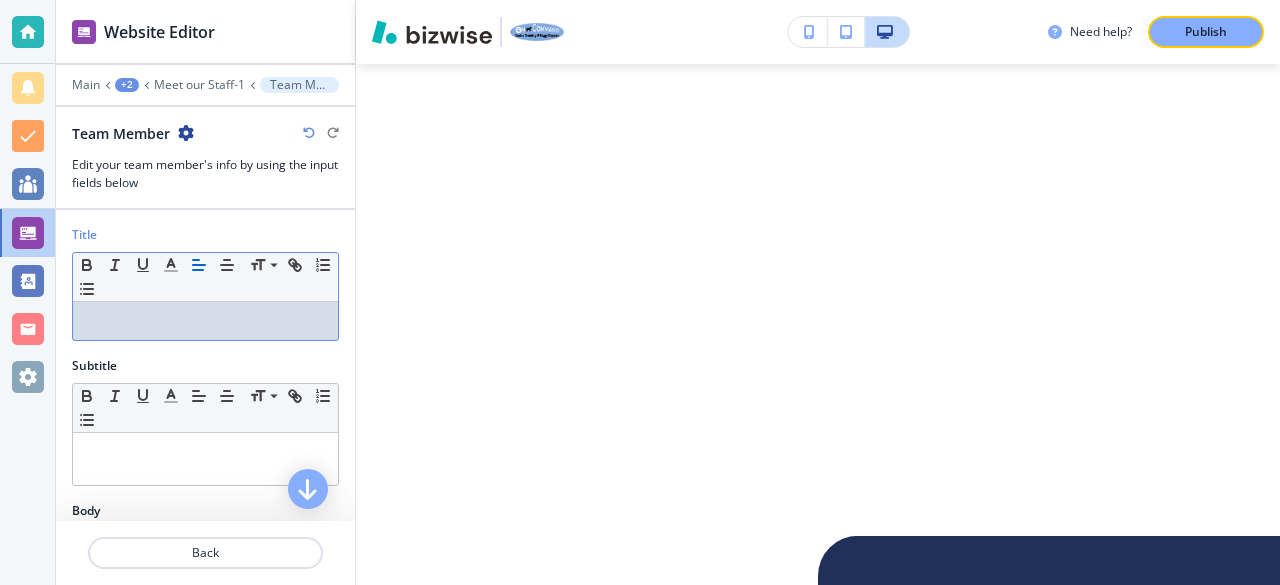 type 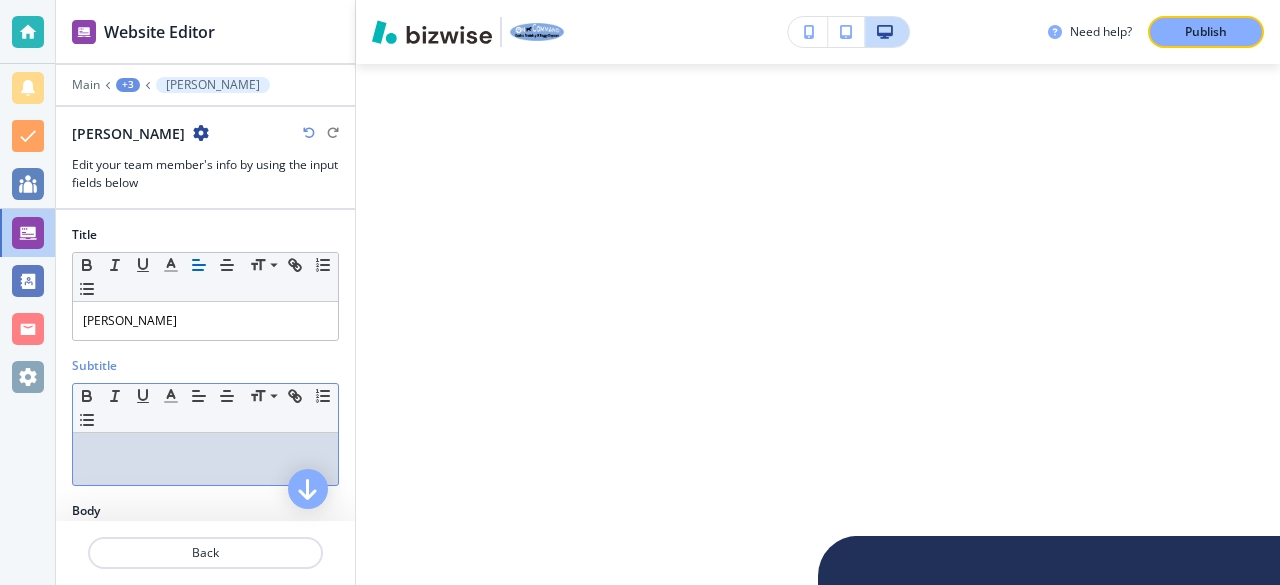 click at bounding box center [205, 452] 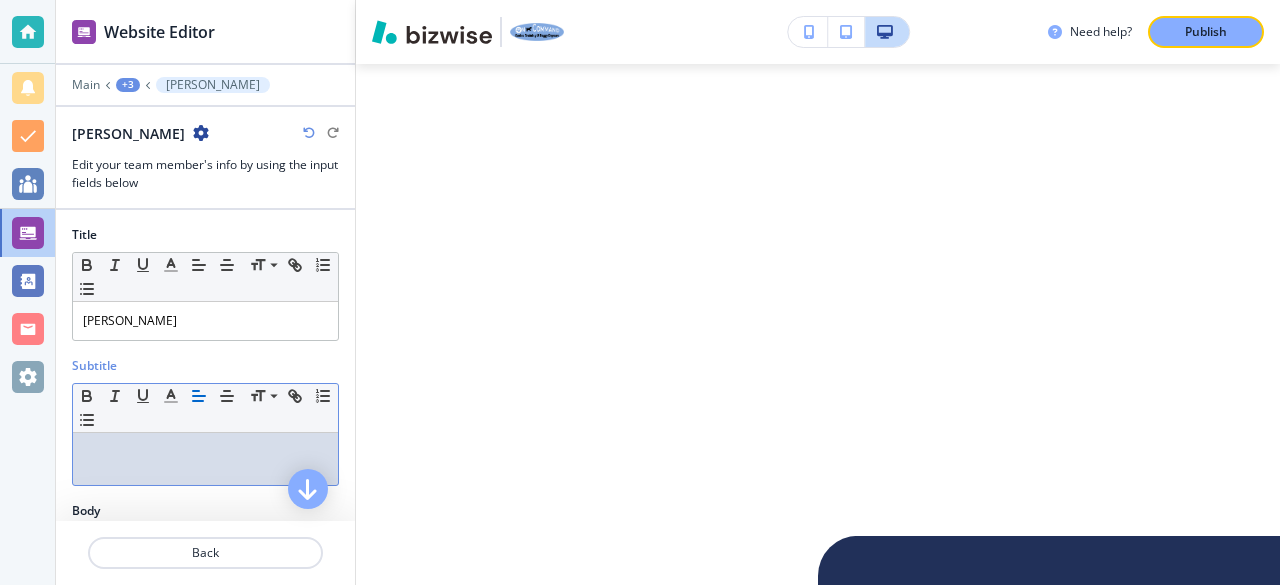 type 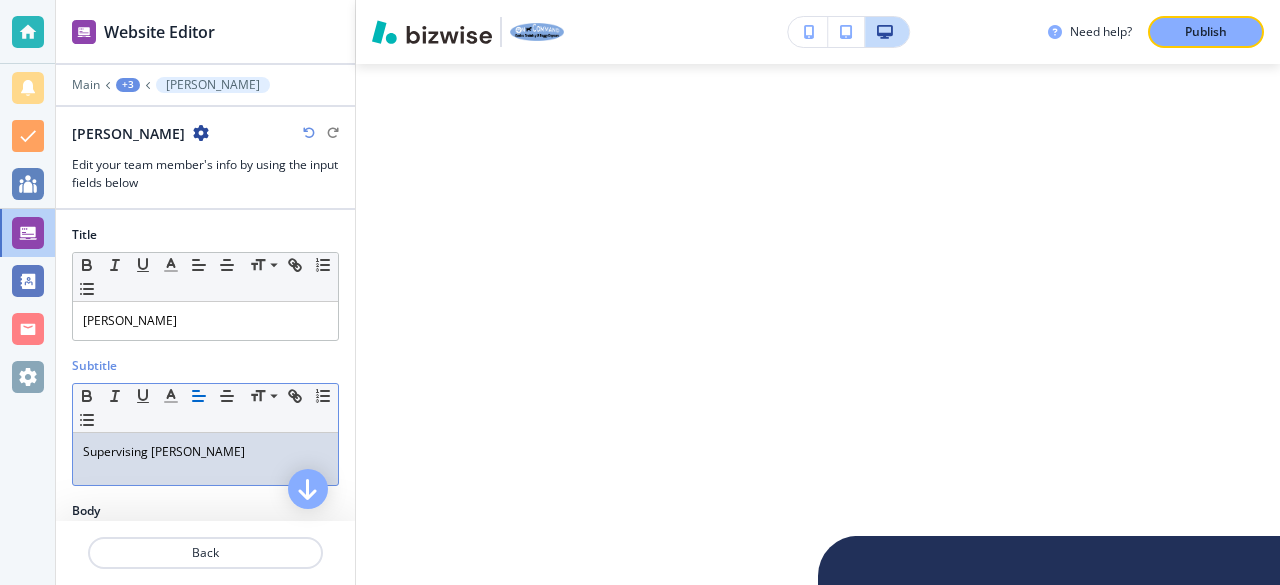 click on "Supervising [PERSON_NAME]" at bounding box center [205, 452] 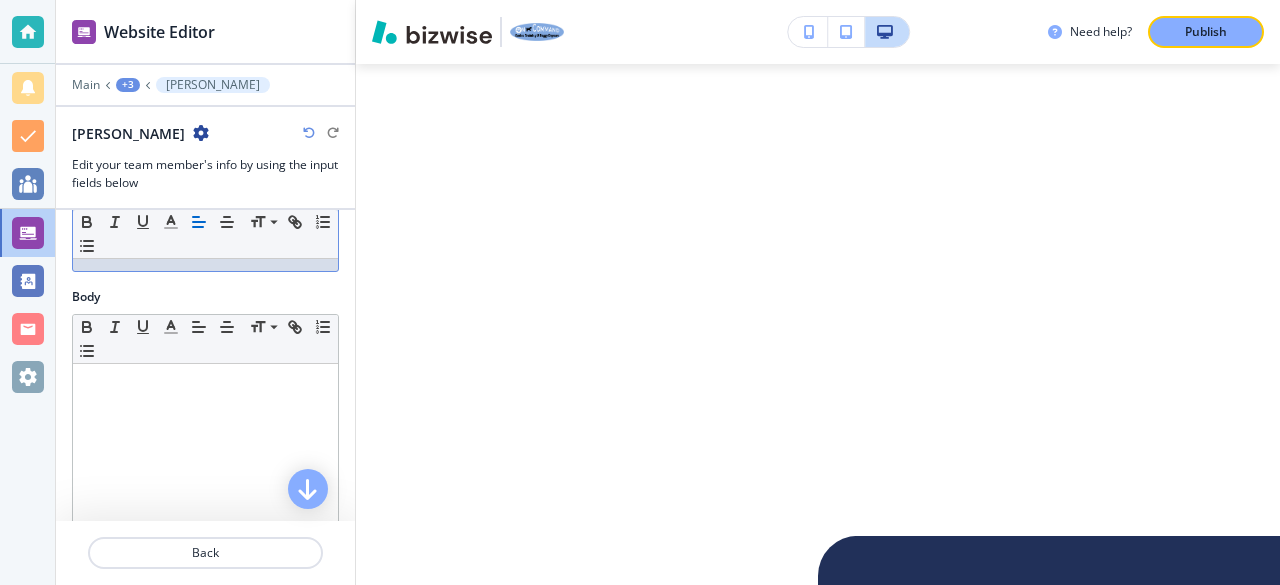 scroll, scrollTop: 221, scrollLeft: 0, axis: vertical 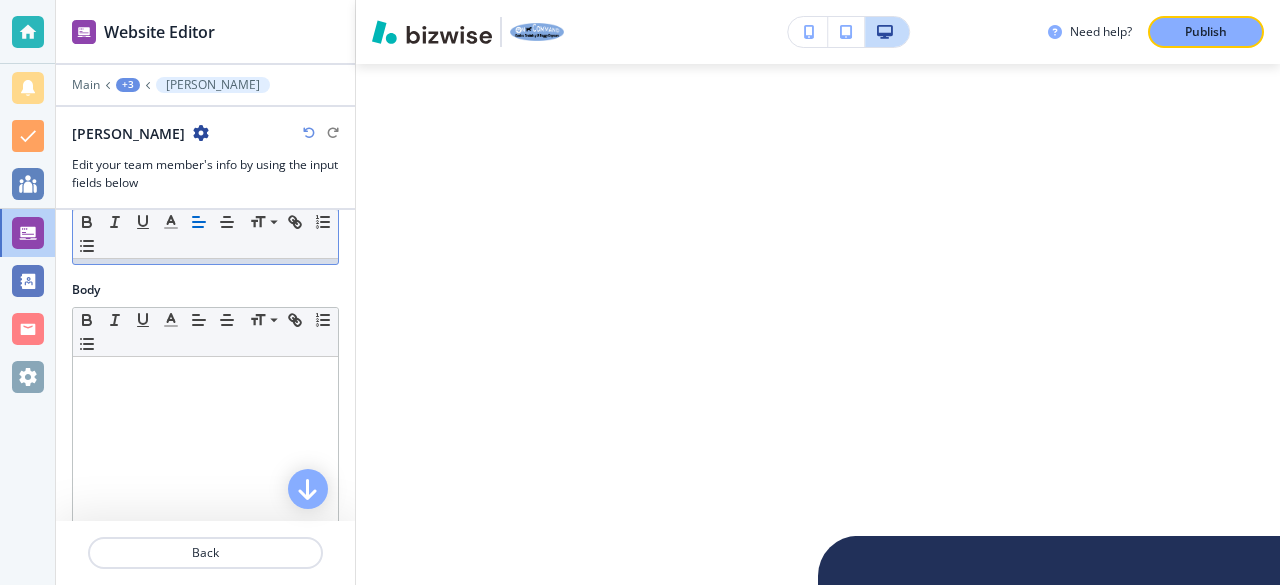 click at bounding box center (205, 487) 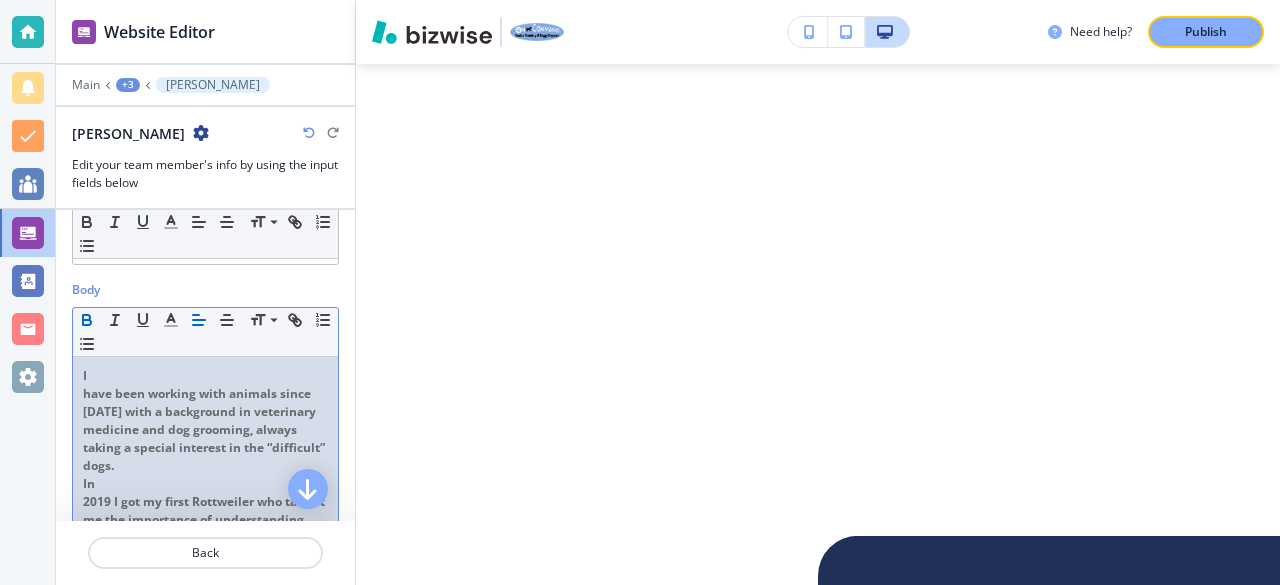 scroll, scrollTop: 0, scrollLeft: 0, axis: both 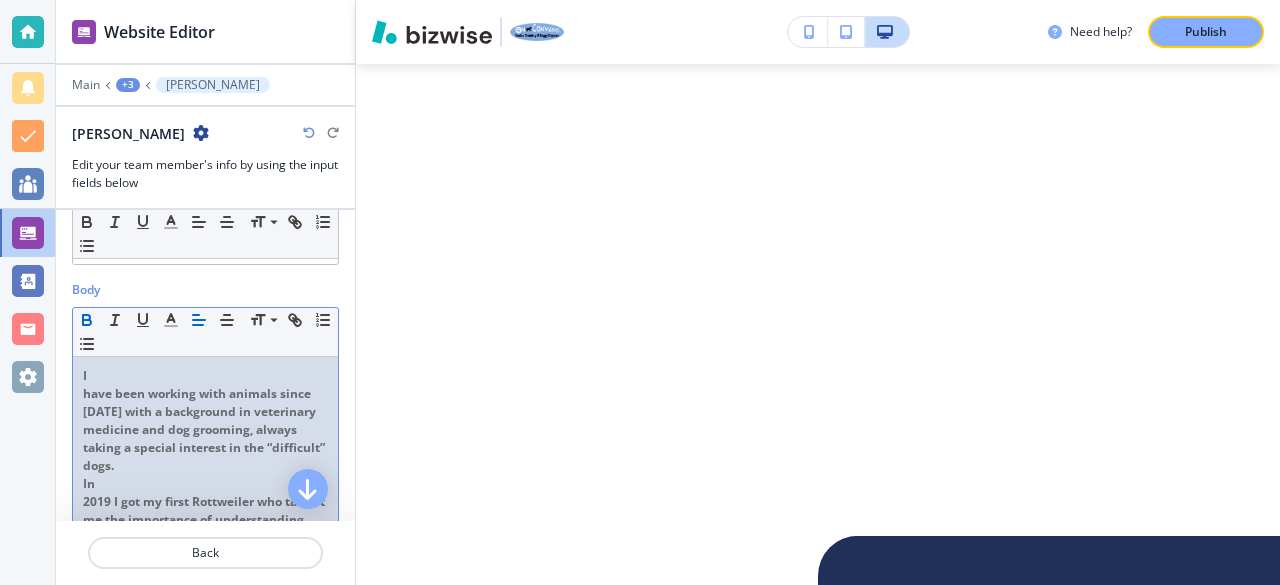click on "I have been working with animals since [DATE] with a background in veterinary medicine and dog grooming, always taking a special interest in the “difficult” dogs. In [DATE] I got my first Rottweiler who taught me the importance of understanding your dog inside and out. She inspired me to take on my passion as a career and I’ve been hooked ever since. I take a special interest in the working and herding dog breeds, finding they can be some of the most fun to work with. It brings me insurmountable joy to see my clients & their companions succeed with the right tools, understanding and education. I look forward to coaching you towards success!" at bounding box center (205, 574) 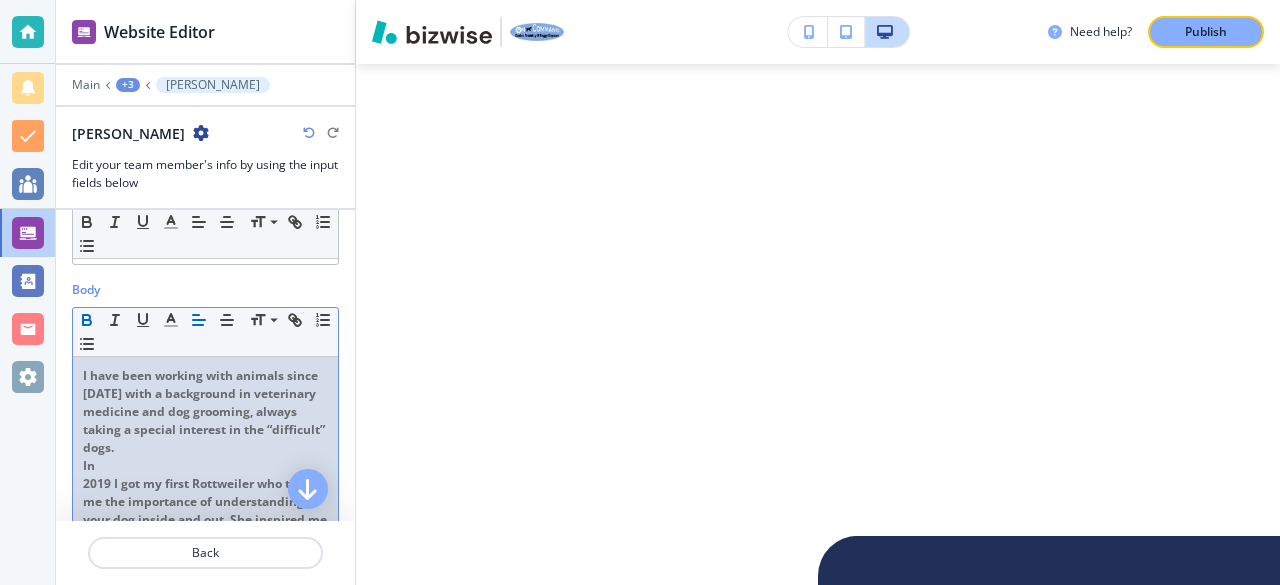 click on "I have been working with animals since [DATE] with a background in veterinary" at bounding box center [205, 385] 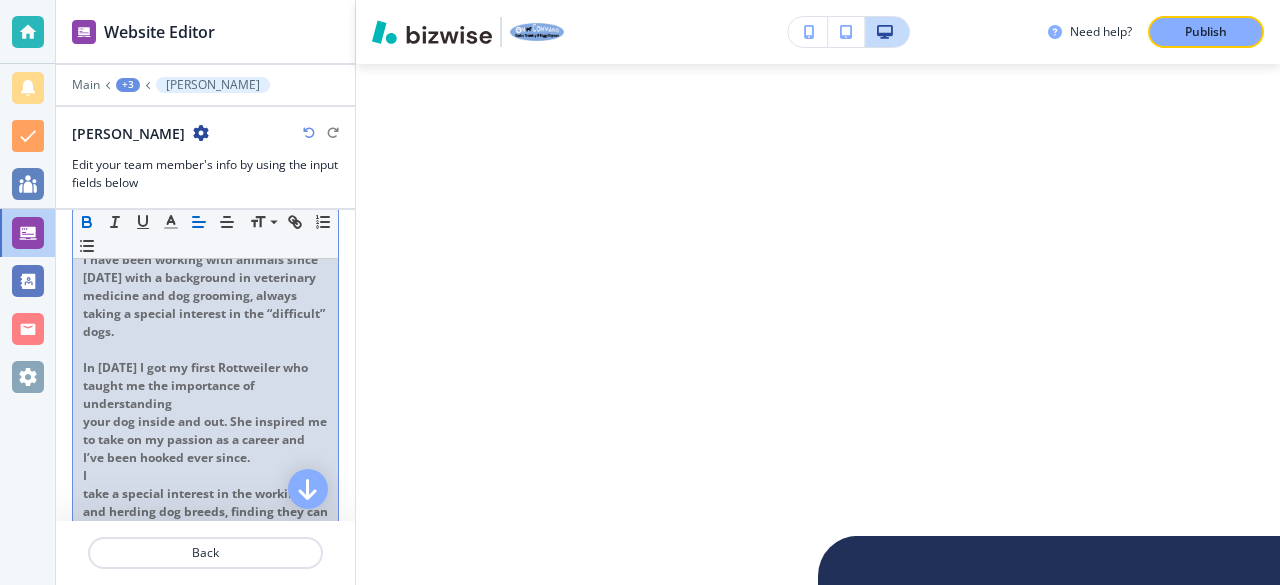scroll, scrollTop: 344, scrollLeft: 0, axis: vertical 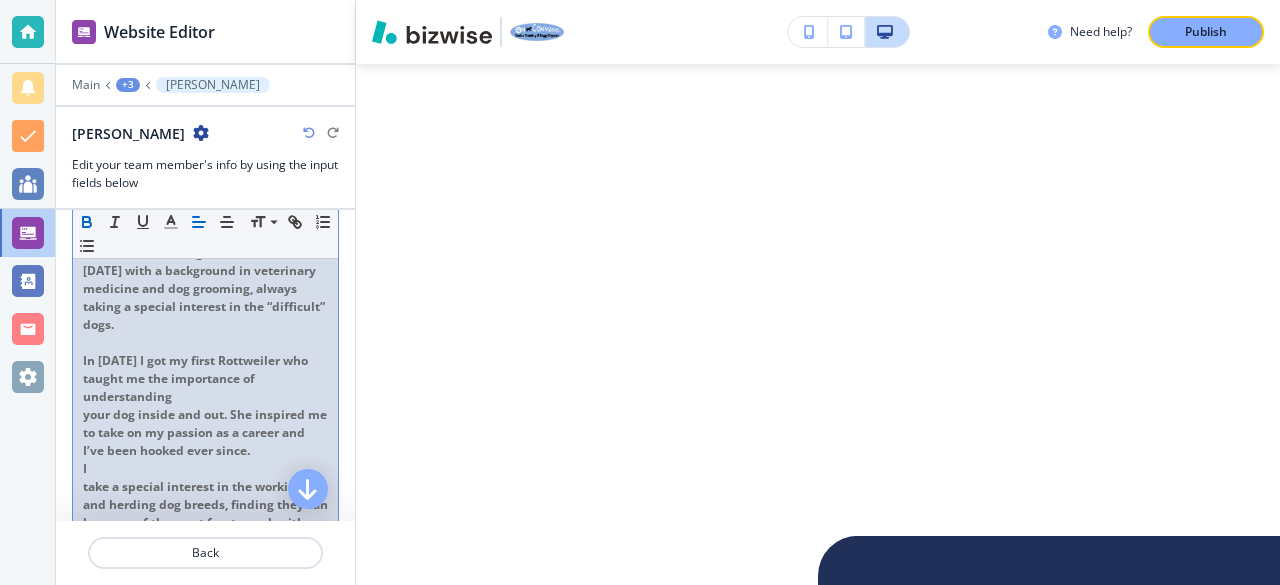 click on "In [DATE] I got my first Rottweiler who taught me the importance of understanding" at bounding box center (205, 379) 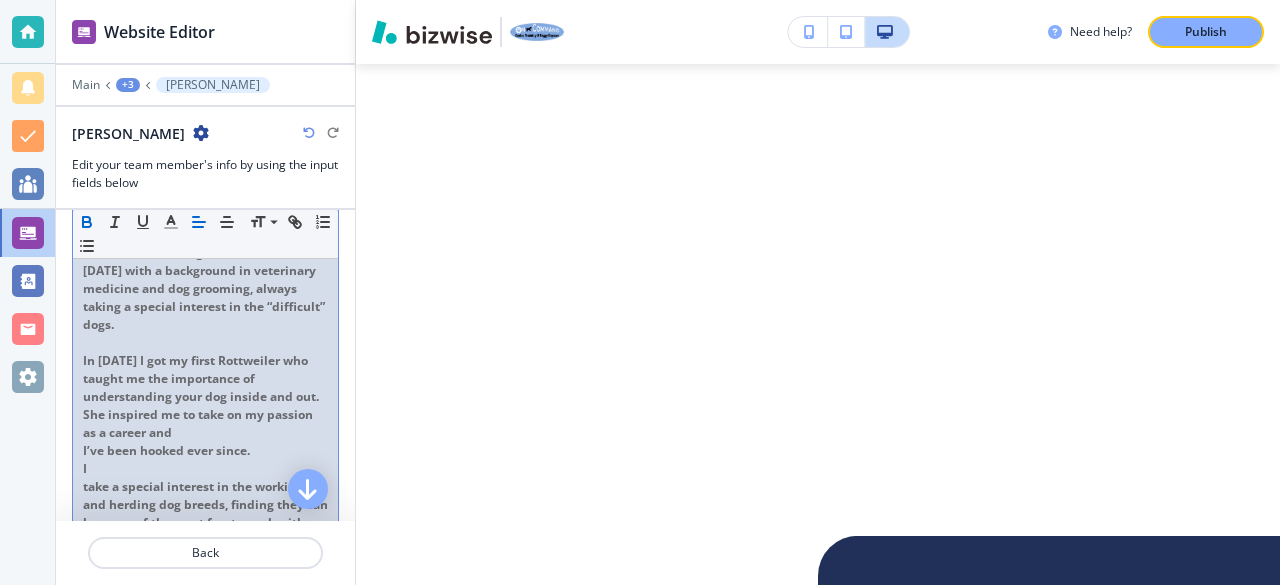 click on "In [DATE] I got my first Rottweiler who taught me the importance of understanding your dog inside and out. She inspired me to take on my passion as a career and" at bounding box center (205, 397) 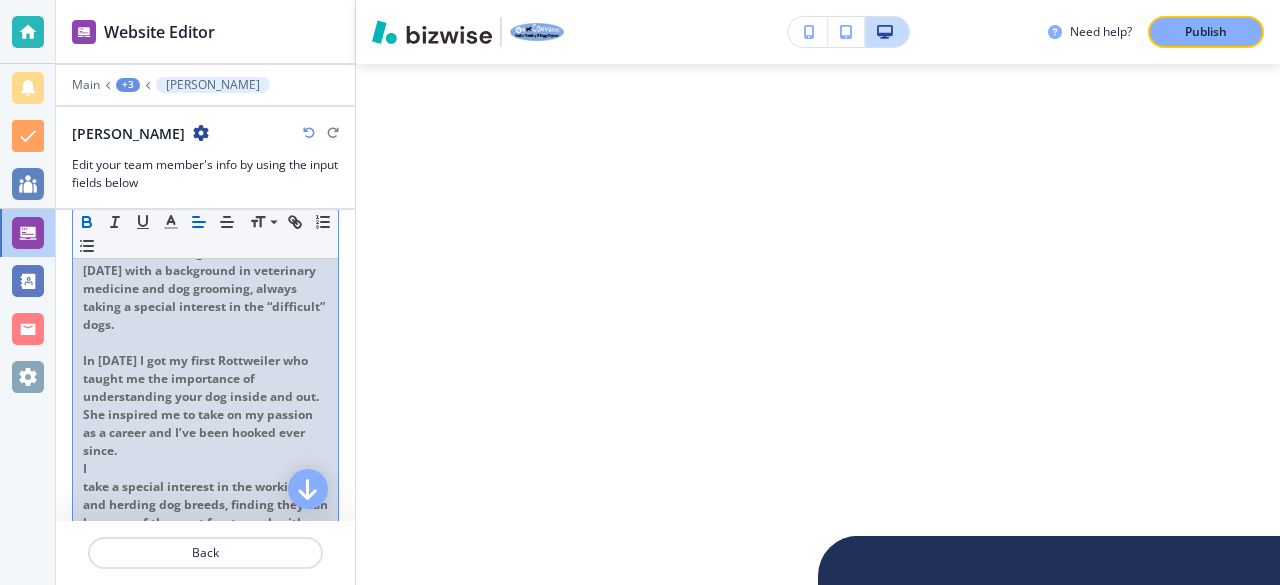 click on "In [DATE] I got my first Rottweiler who taught me the importance of understanding your dog inside and out. She inspired me to take on my passion as a career and I’ve been hooked ever since." at bounding box center (205, 406) 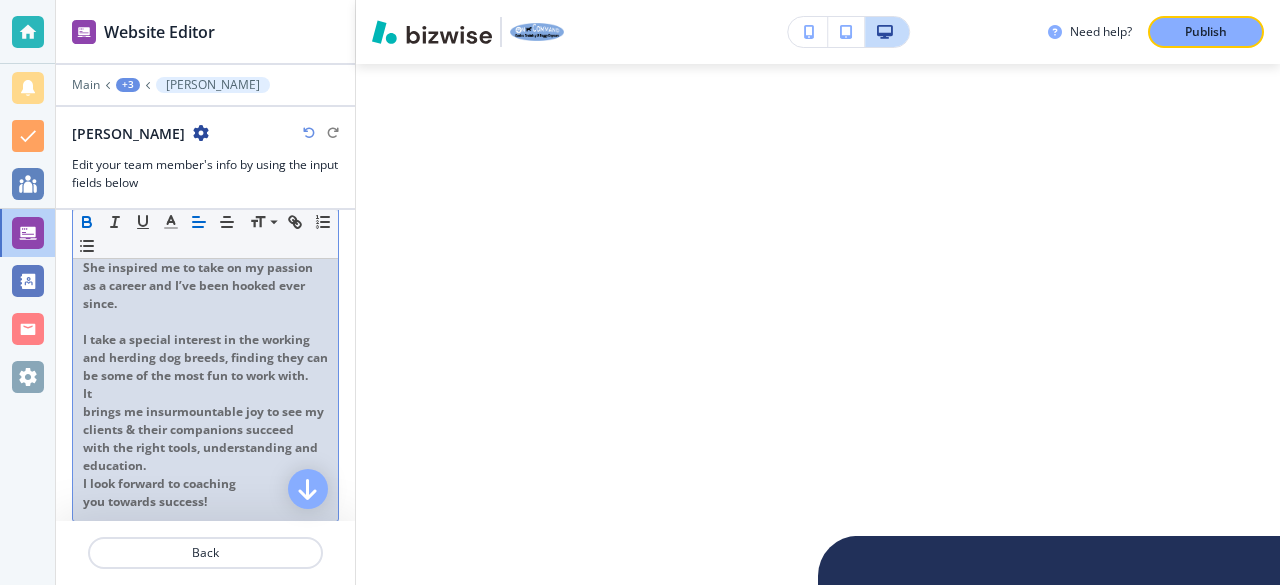 scroll, scrollTop: 492, scrollLeft: 0, axis: vertical 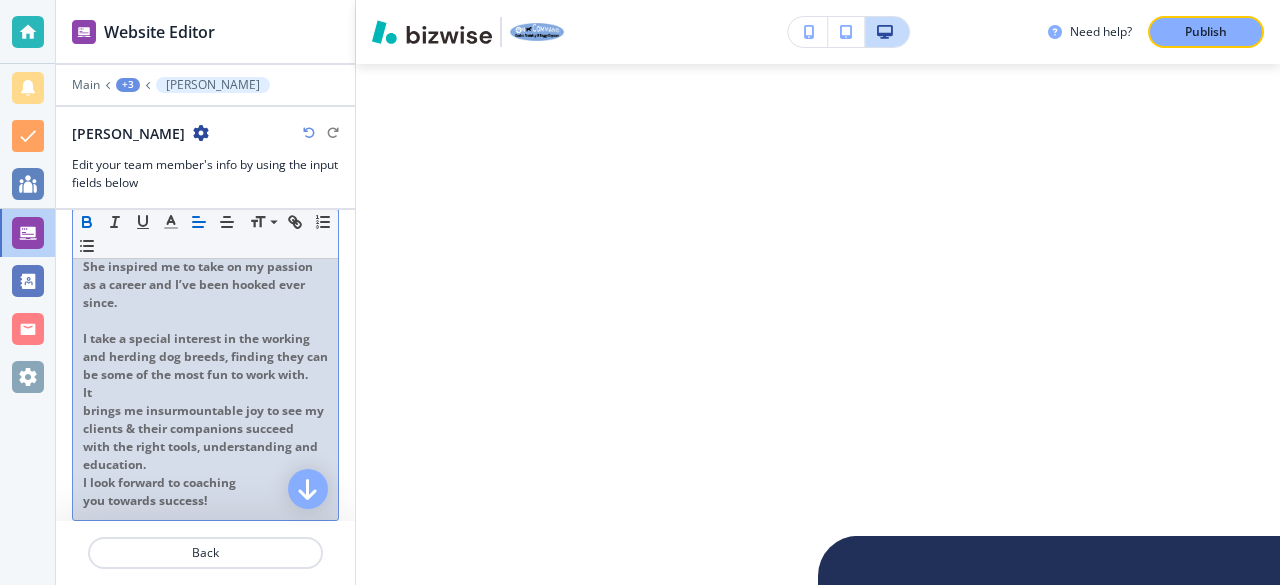 click on "I take a special interest in the working and herding dog breeds, finding they can" at bounding box center (205, 348) 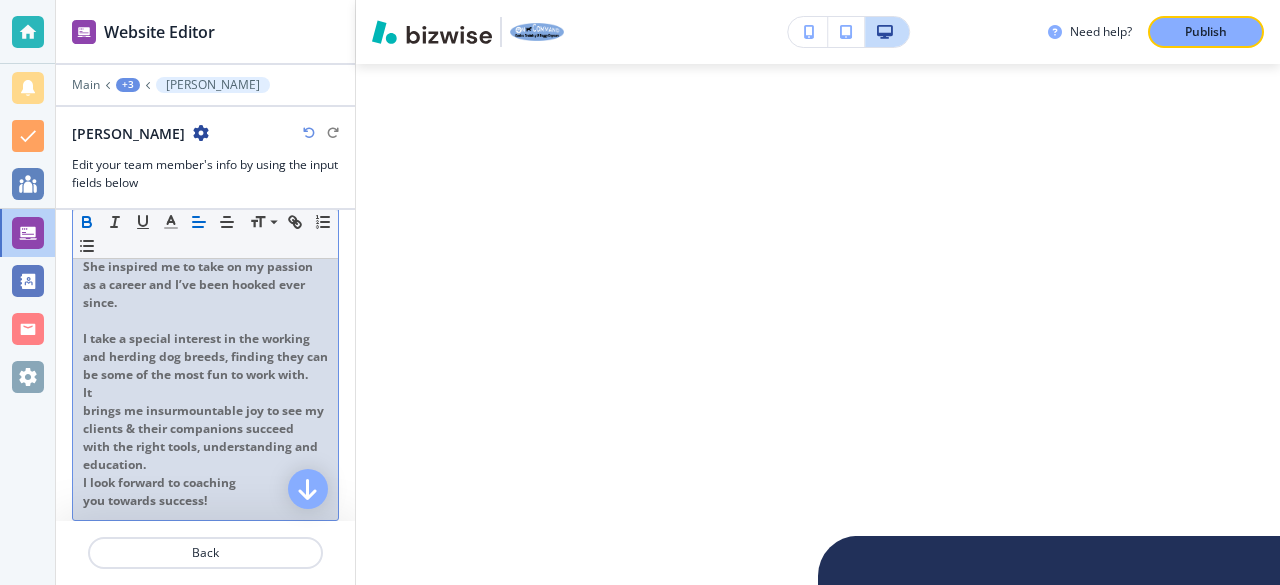 click on "I take a special interest in the working and herding dog breeds, finding they can be some of the most fun to work with." at bounding box center (205, 357) 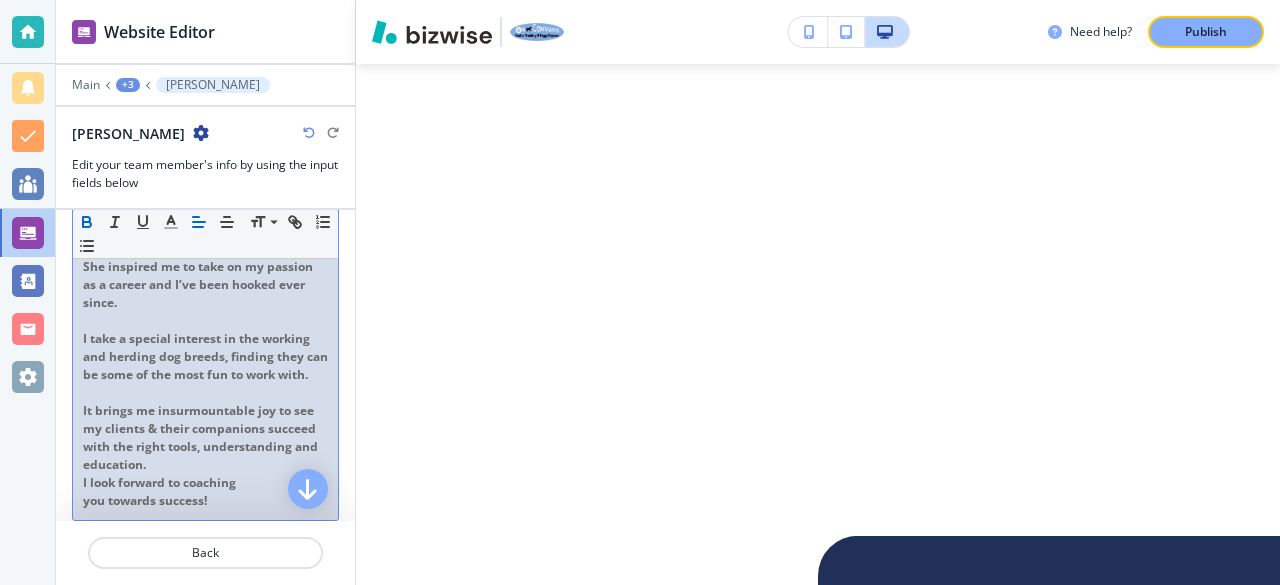 click on "It brings me insurmountable joy to see my clients & their companions succeed" at bounding box center [205, 420] 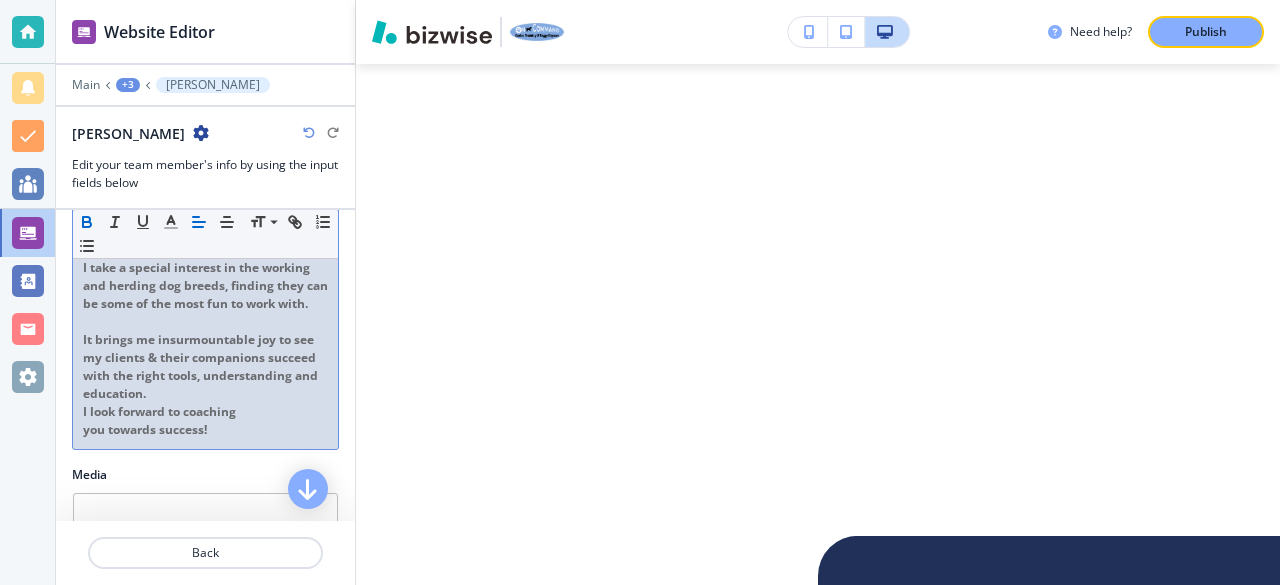 scroll, scrollTop: 565, scrollLeft: 0, axis: vertical 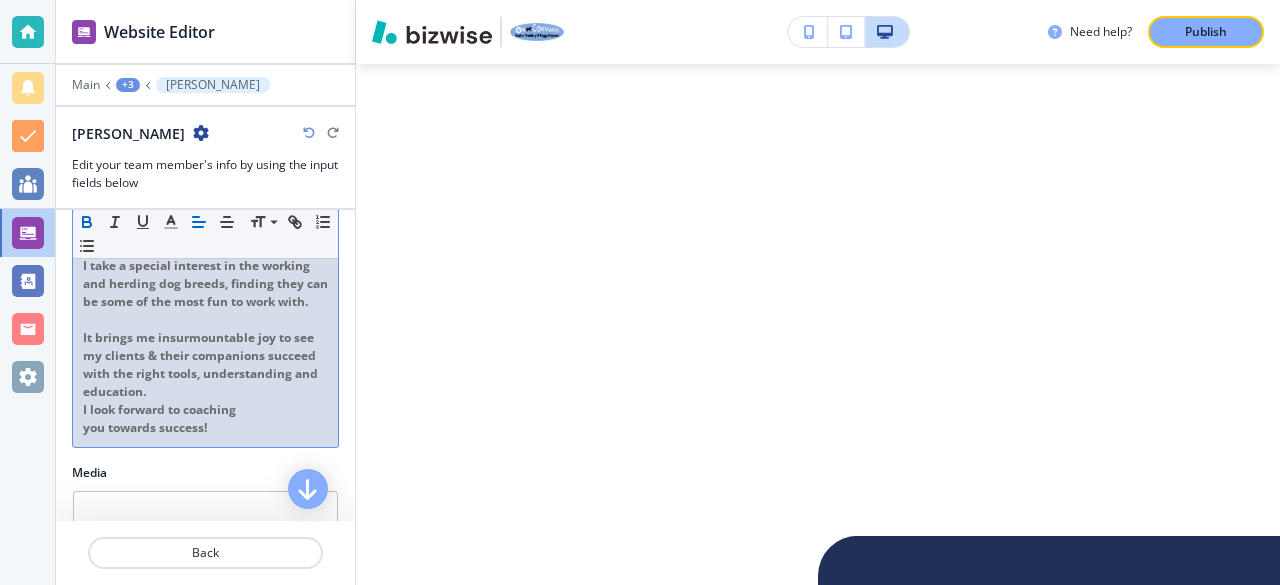 click on "I have been working with animals since [DATE] with a background in veterinary medicine and dog grooming, always taking a special interest in the “difficult” dogs. In [DATE] I got my first Rottweiler who taught me the importance of understanding your dog inside and out. She inspired me to take on my passion as a career and I’ve been hooked ever since. I take a special interest in the working and herding dog breeds, finding they can be some of the most fun to work with. It brings me insurmountable joy to see my clients & their companions succeed with the right tools, understanding and education. I look forward to coaching you towards success!" at bounding box center [205, 230] 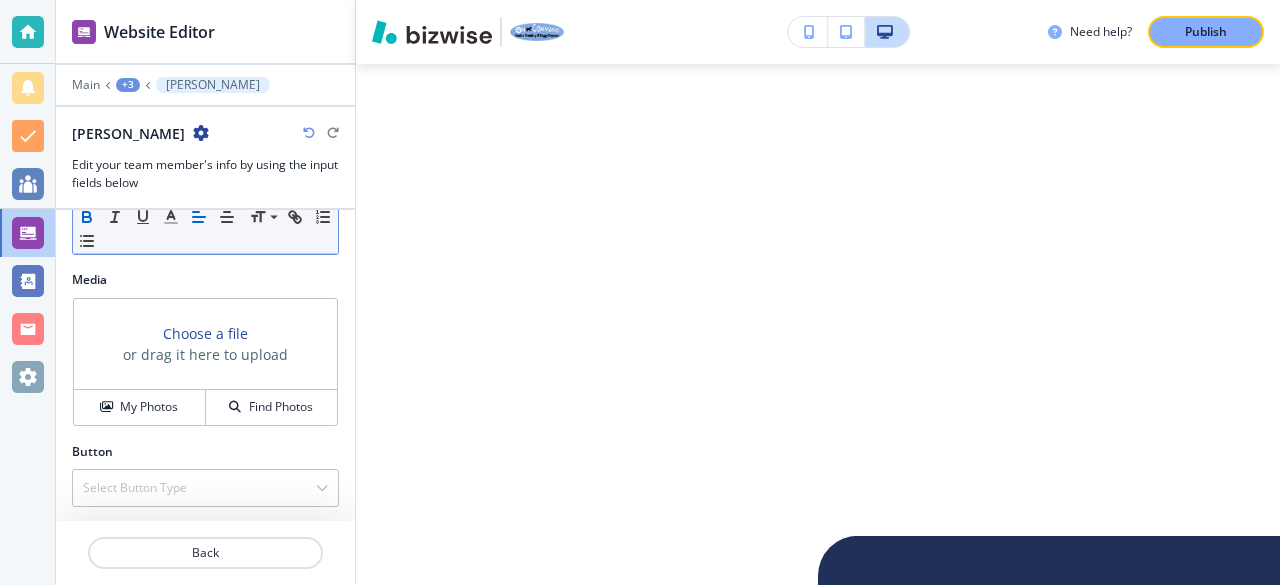 scroll, scrollTop: 807, scrollLeft: 0, axis: vertical 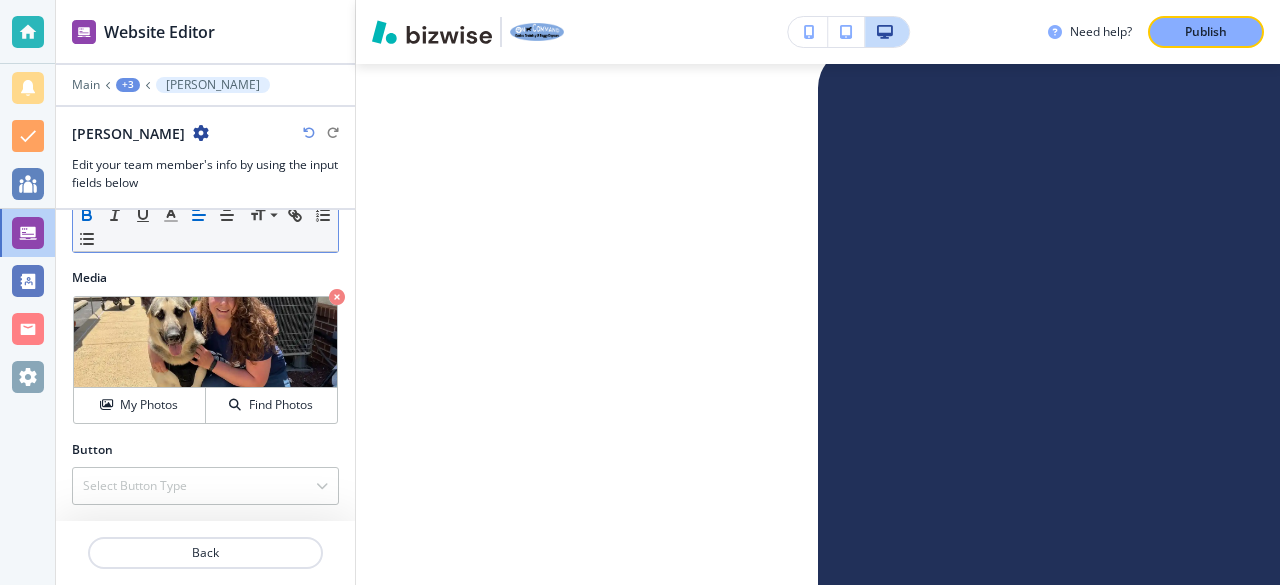 click on "Back" at bounding box center (205, 553) 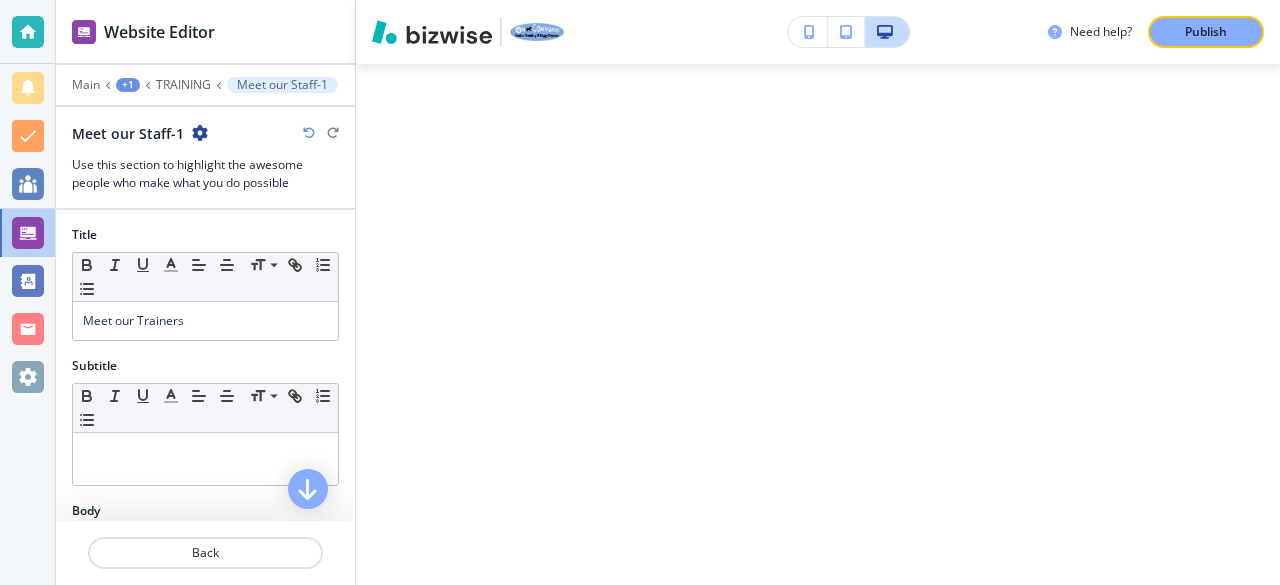scroll, scrollTop: 13420, scrollLeft: 0, axis: vertical 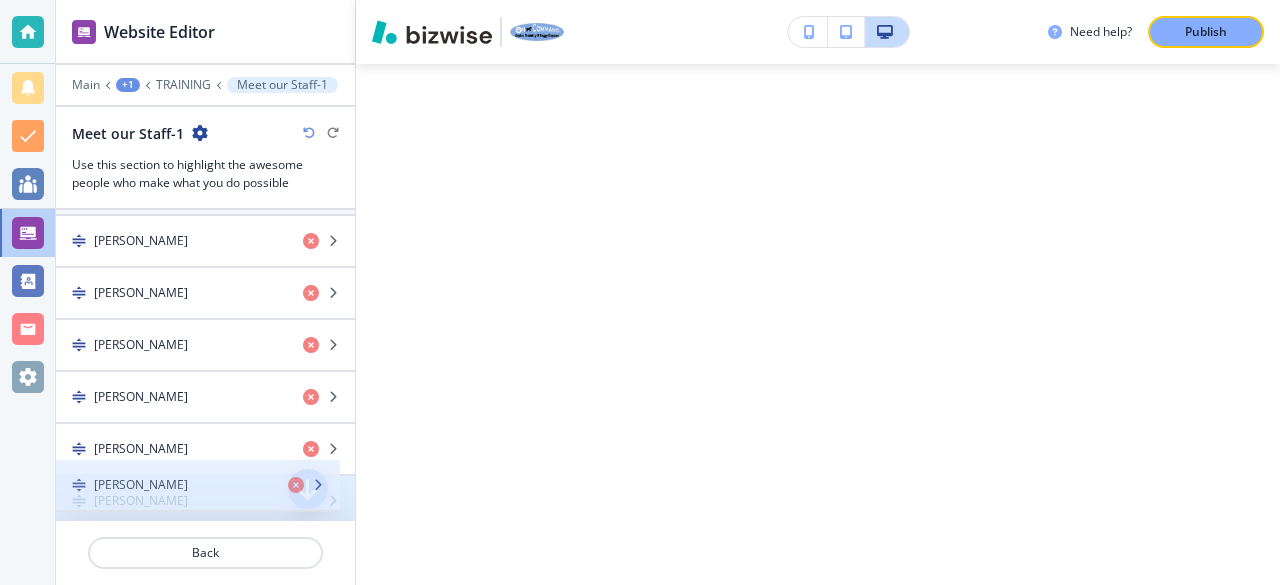 type 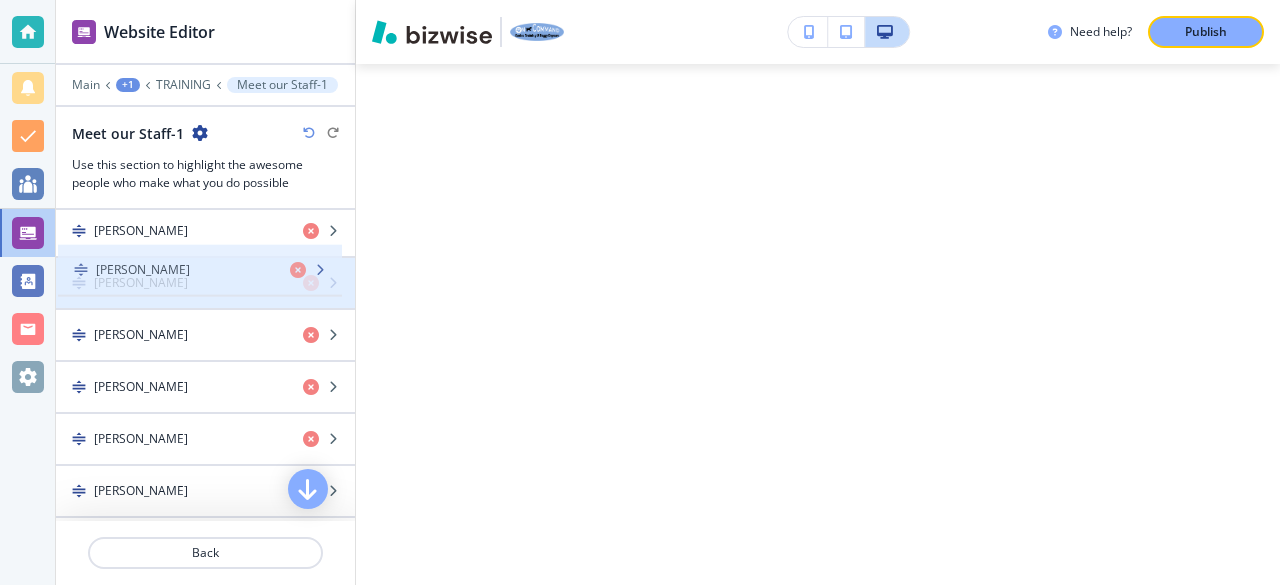 drag, startPoint x: 78, startPoint y: 486, endPoint x: 80, endPoint y: 265, distance: 221.00905 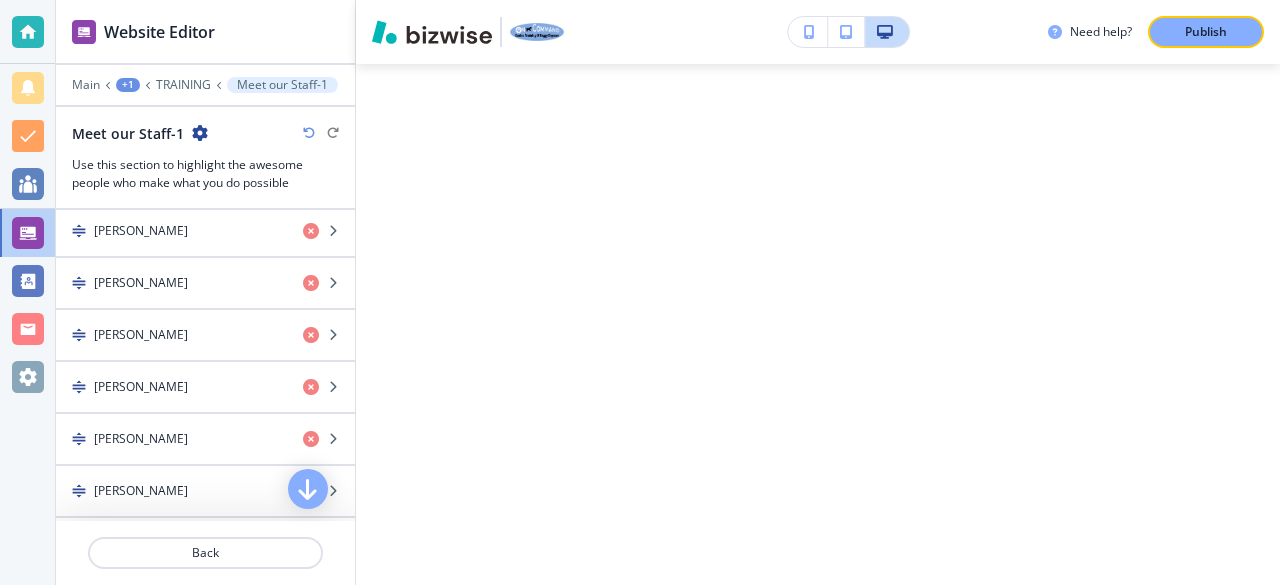 click on "Publish" at bounding box center (1206, 32) 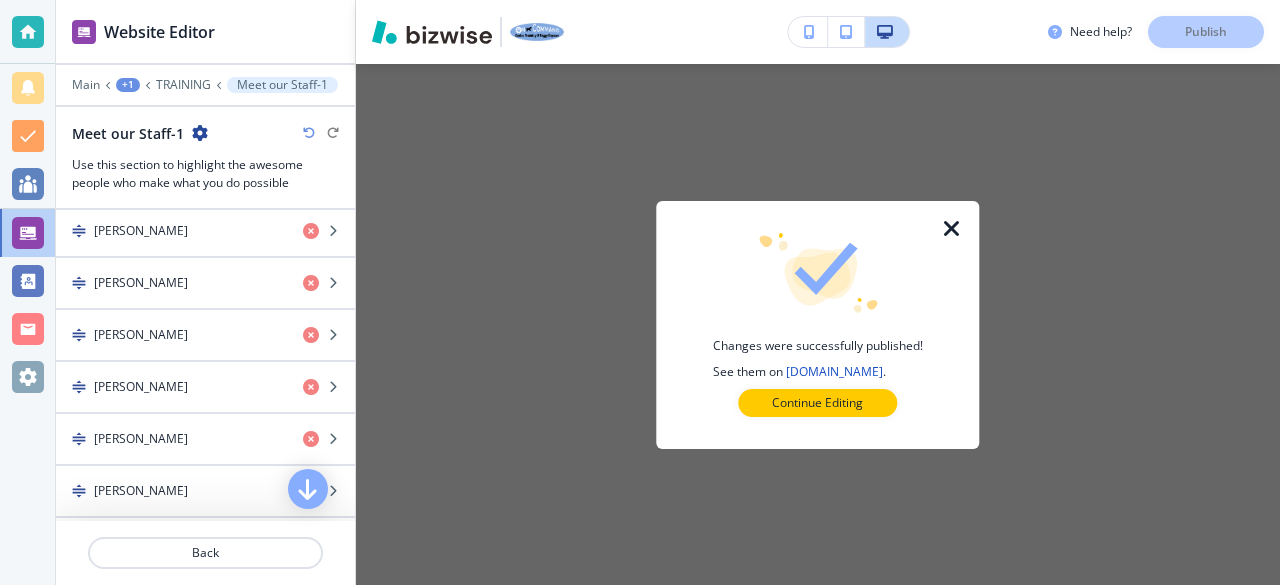 click on "Continue Editing" at bounding box center (817, 403) 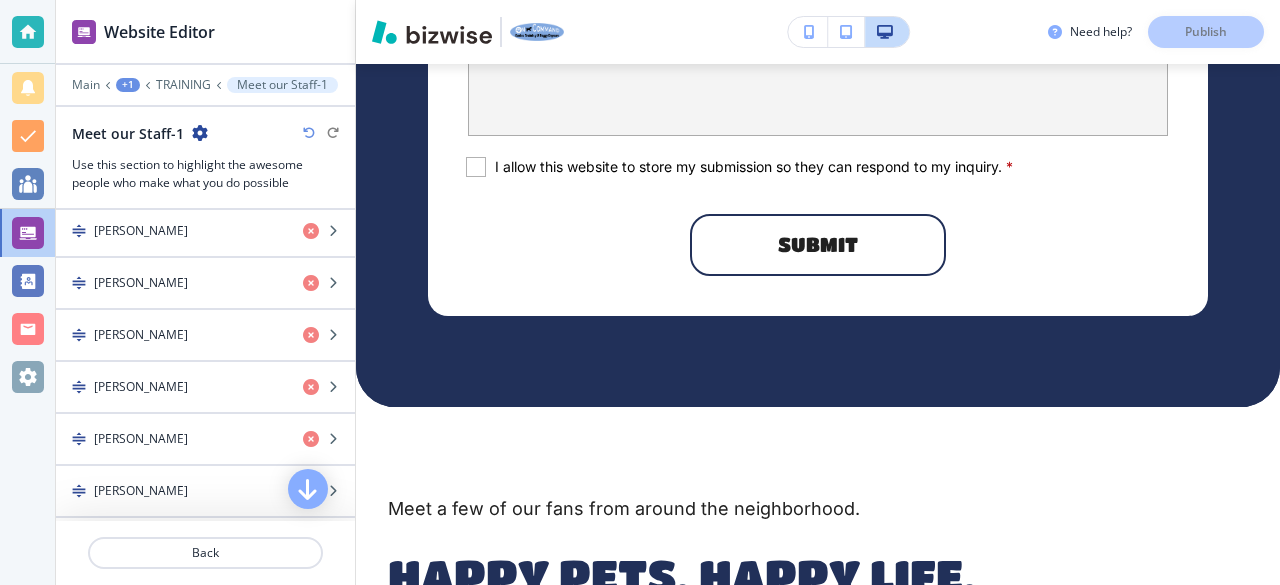 scroll, scrollTop: 7890, scrollLeft: 0, axis: vertical 